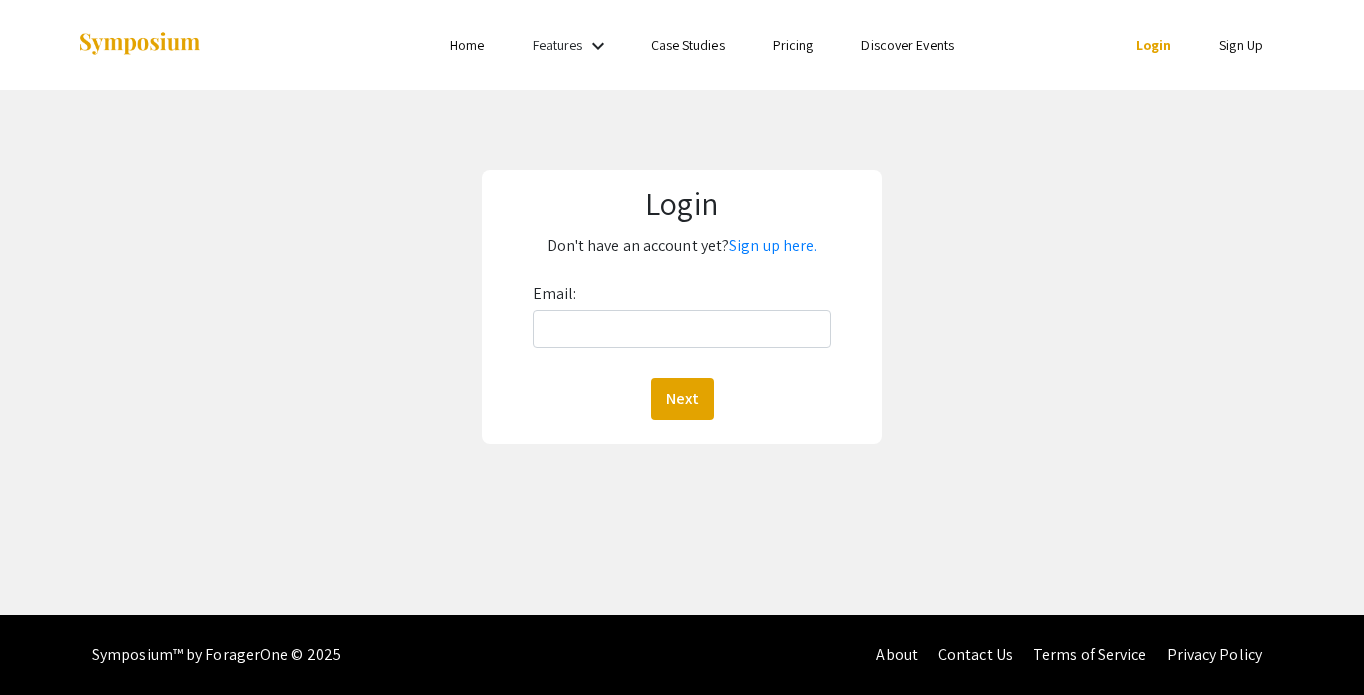 scroll, scrollTop: 0, scrollLeft: 0, axis: both 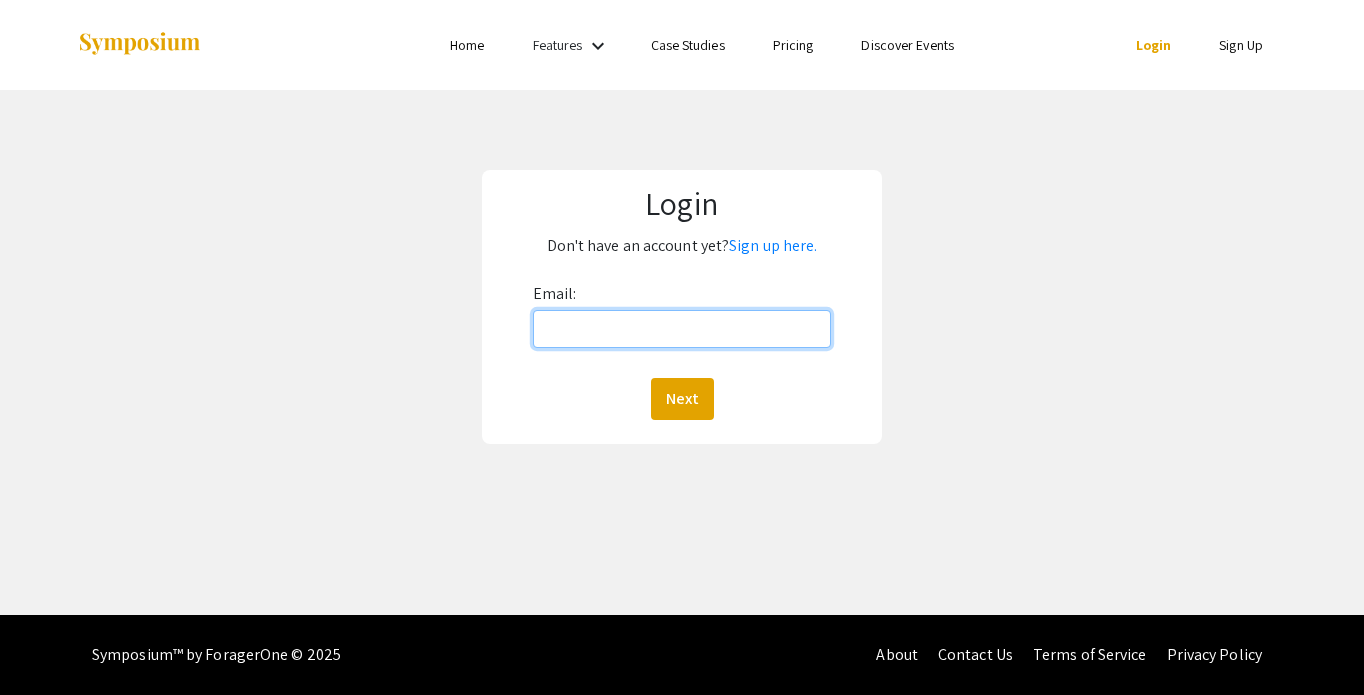 click on "Email:" at bounding box center [682, 329] 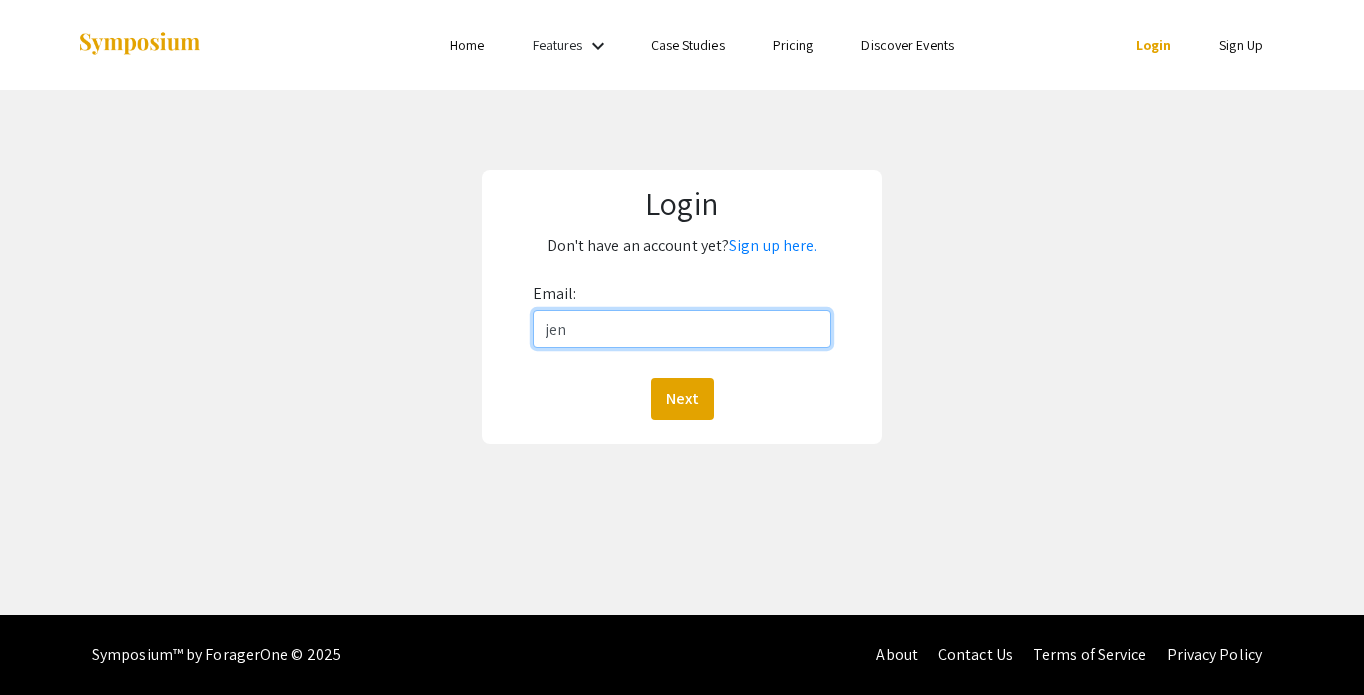 type on "[EMAIL_ADDRESS][DOMAIN_NAME]" 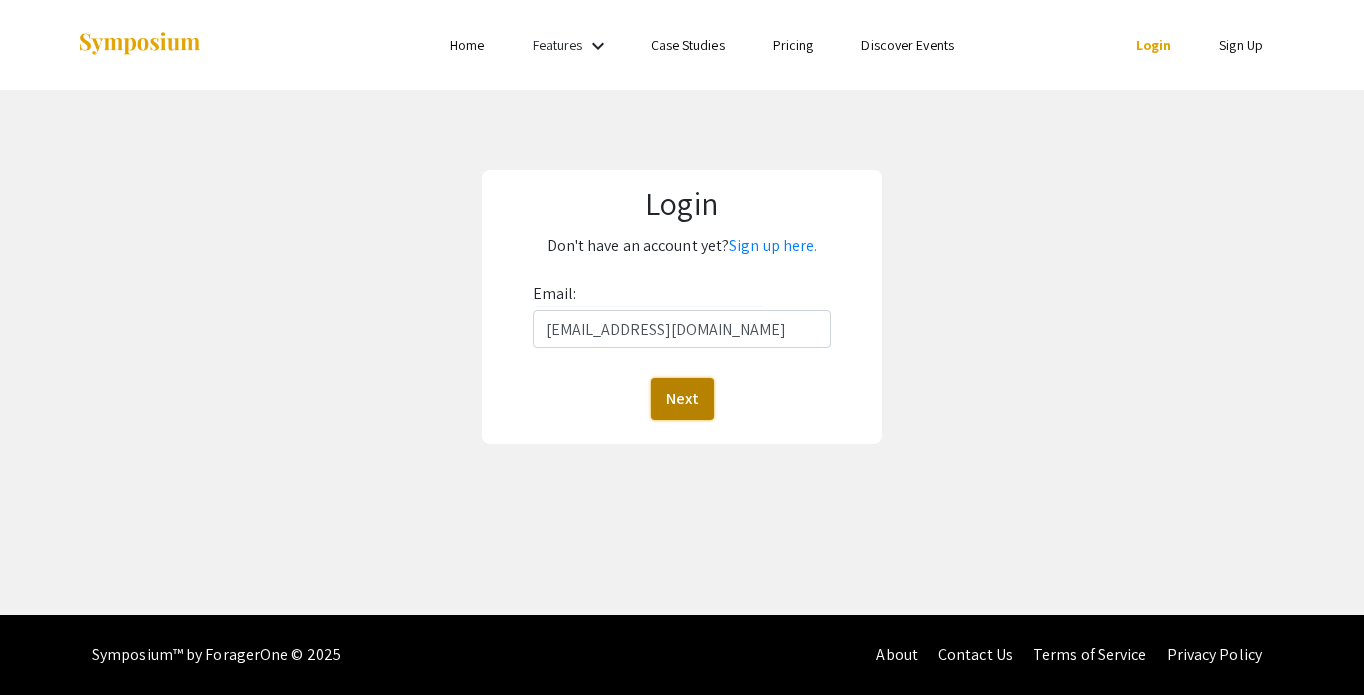 click on "Next" 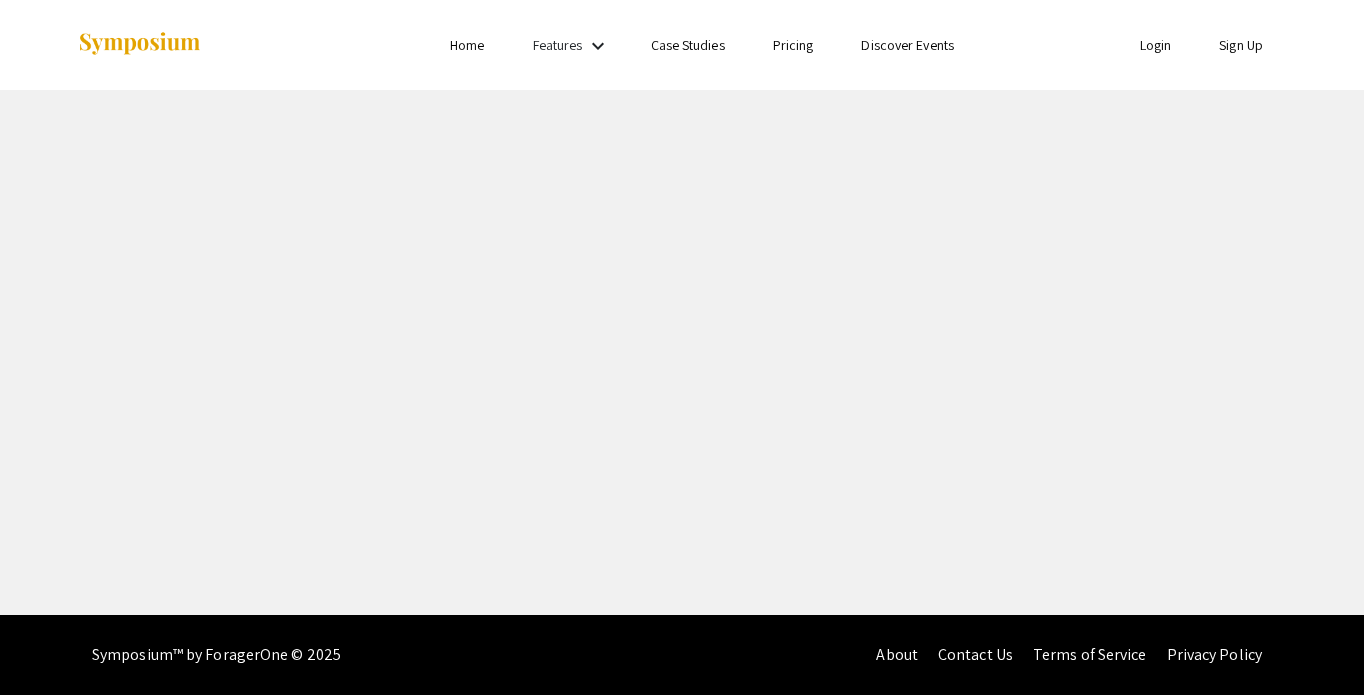 scroll, scrollTop: 0, scrollLeft: 0, axis: both 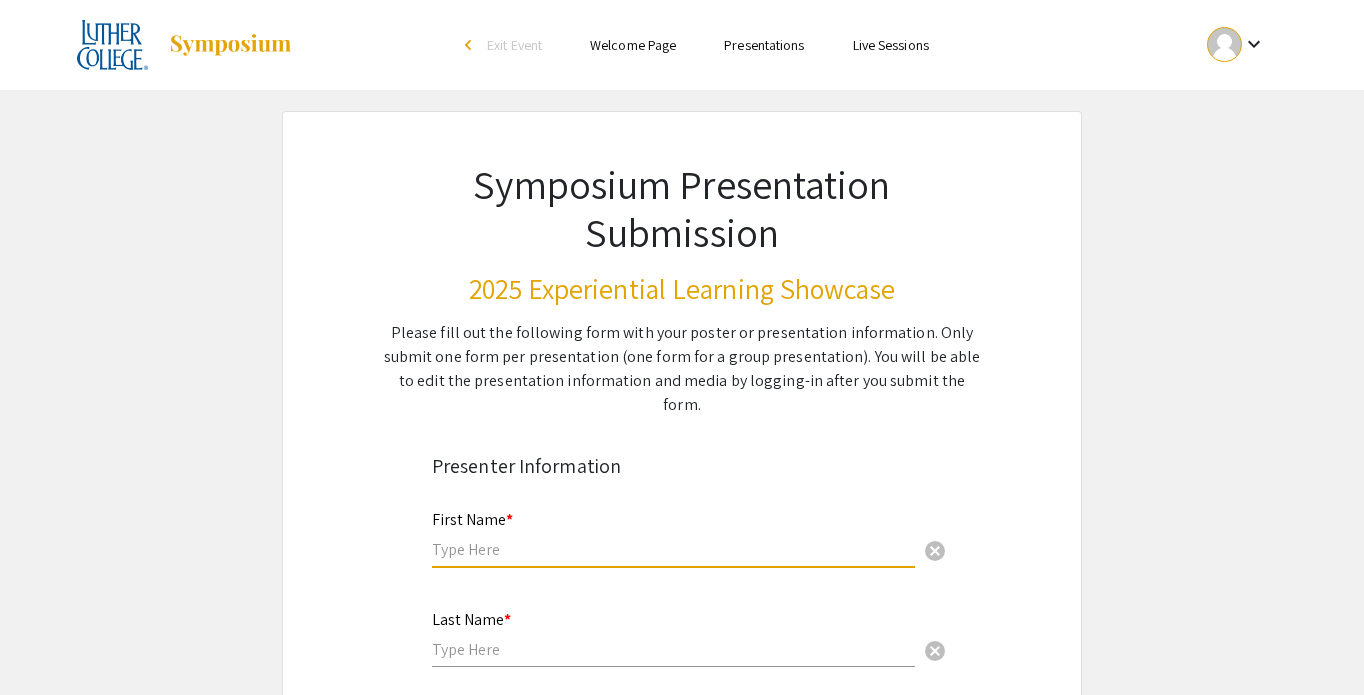 click at bounding box center [673, 549] 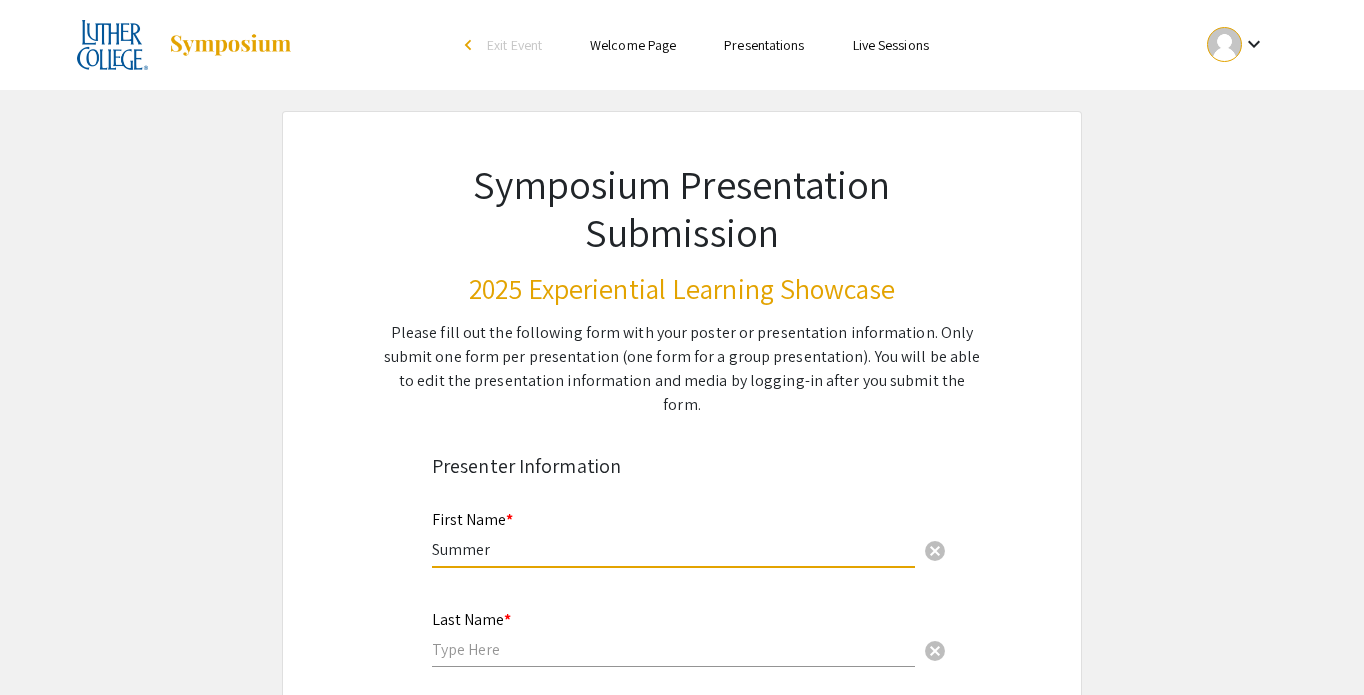 type on "Jensen" 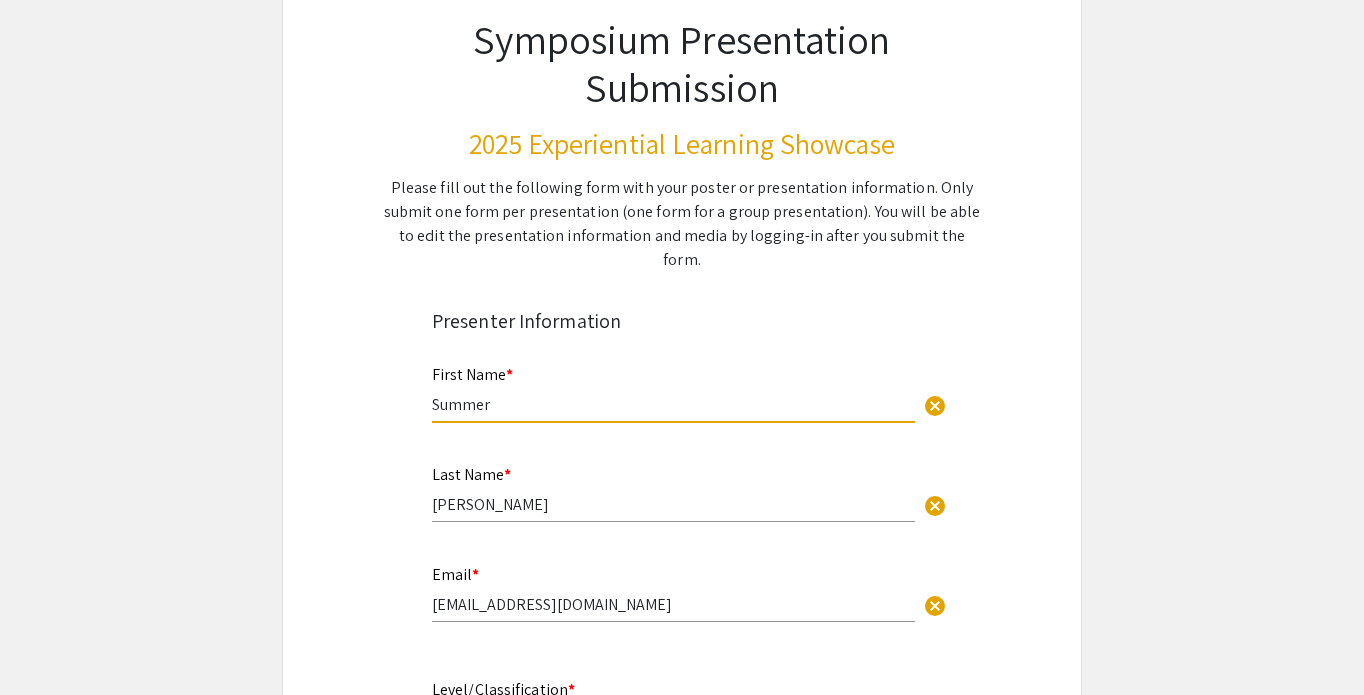 scroll, scrollTop: 197, scrollLeft: 0, axis: vertical 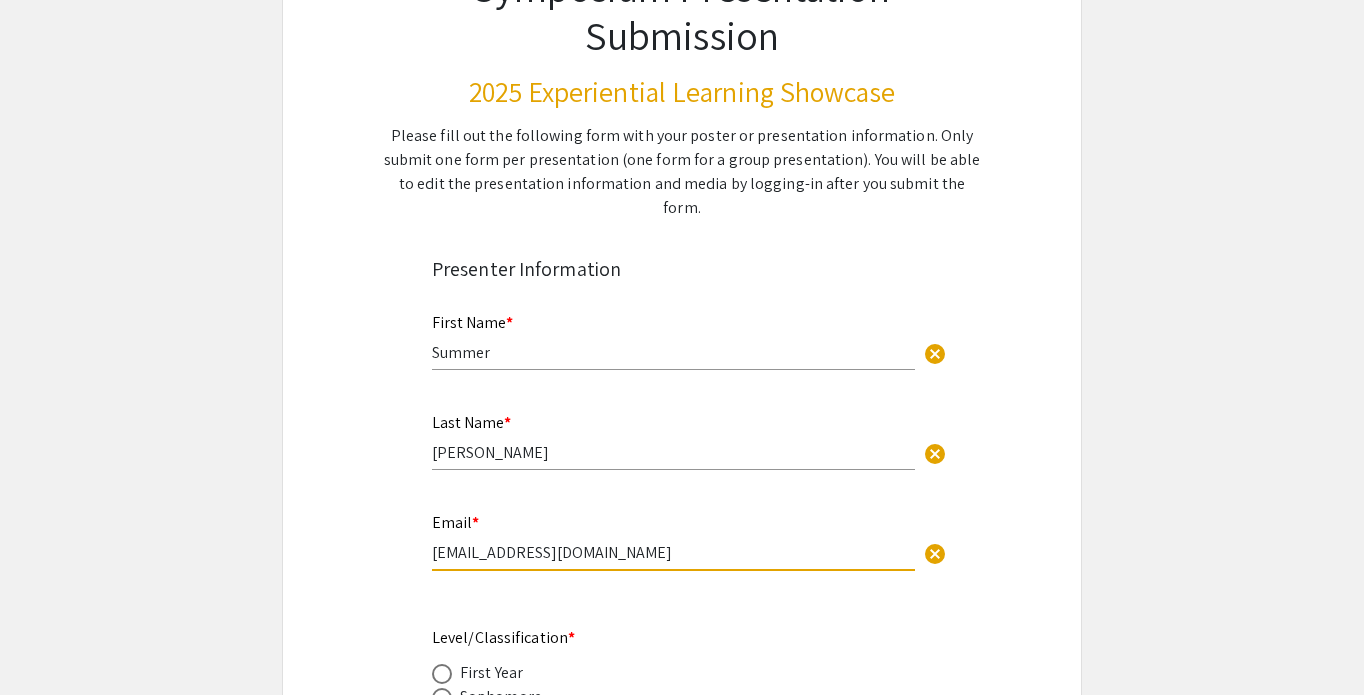 drag, startPoint x: 659, startPoint y: 535, endPoint x: 394, endPoint y: 535, distance: 265 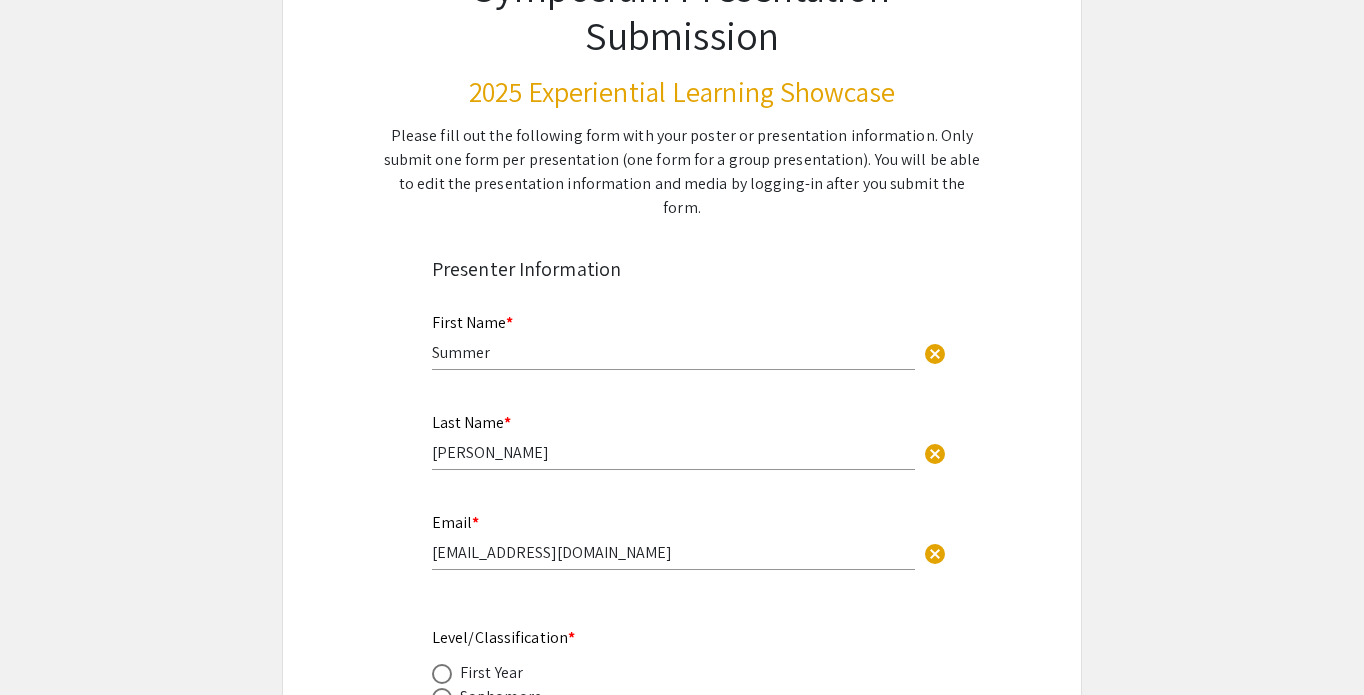 click on "Symposium Presentation Submission 2025 Experiential Learning Showcase  Please fill out the following form with your poster or presentation information. Only submit one form per presentation (one form for a group presentation). You will be able to edit the presentation information and media by logging-in after you submit the form.   Presenter Information  First Name * Summer cancel This field is required. Last Name * Jensen cancel This field is required. Email * jenssu02@luther.edu cancel This field is required. Level/Classification *   First Year   Sophomore   Junior   Senior  Clear  Major/Department * Include your major(s) or the academic departments tied to your presentation cancel This field is required. Information Release * Do you agree to have your name and presentation information including as part of the public online Showcase materials?   Yes, I agree   No, please remove my name from all Showcase materials    Clear   Additional Presenter  Add up to 5 additional presenters for this event. Title" 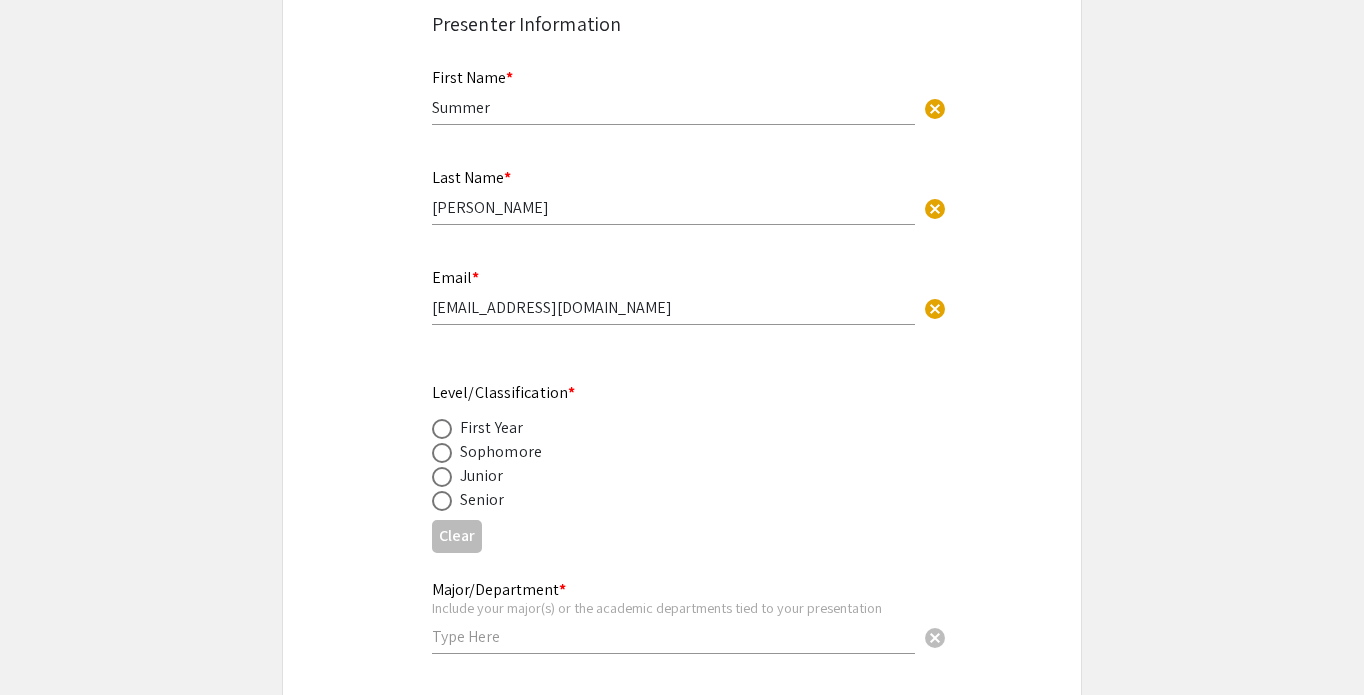scroll, scrollTop: 445, scrollLeft: 0, axis: vertical 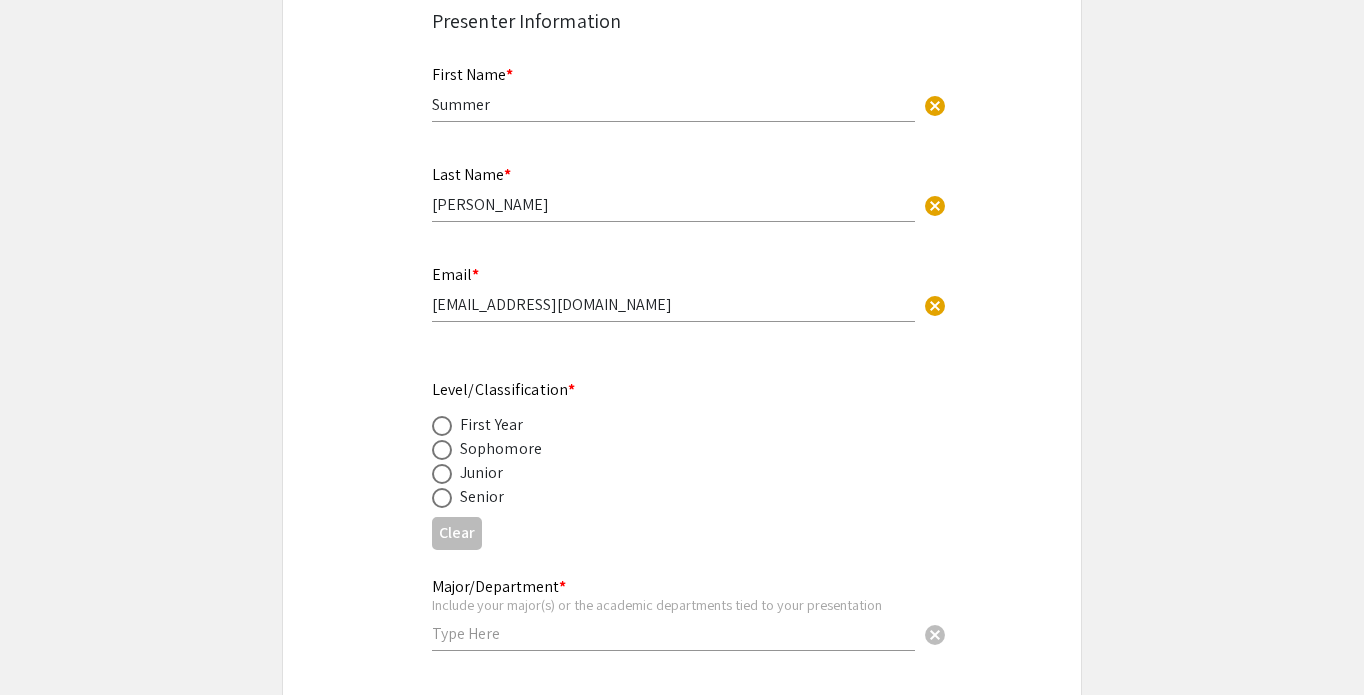 click at bounding box center [442, 474] 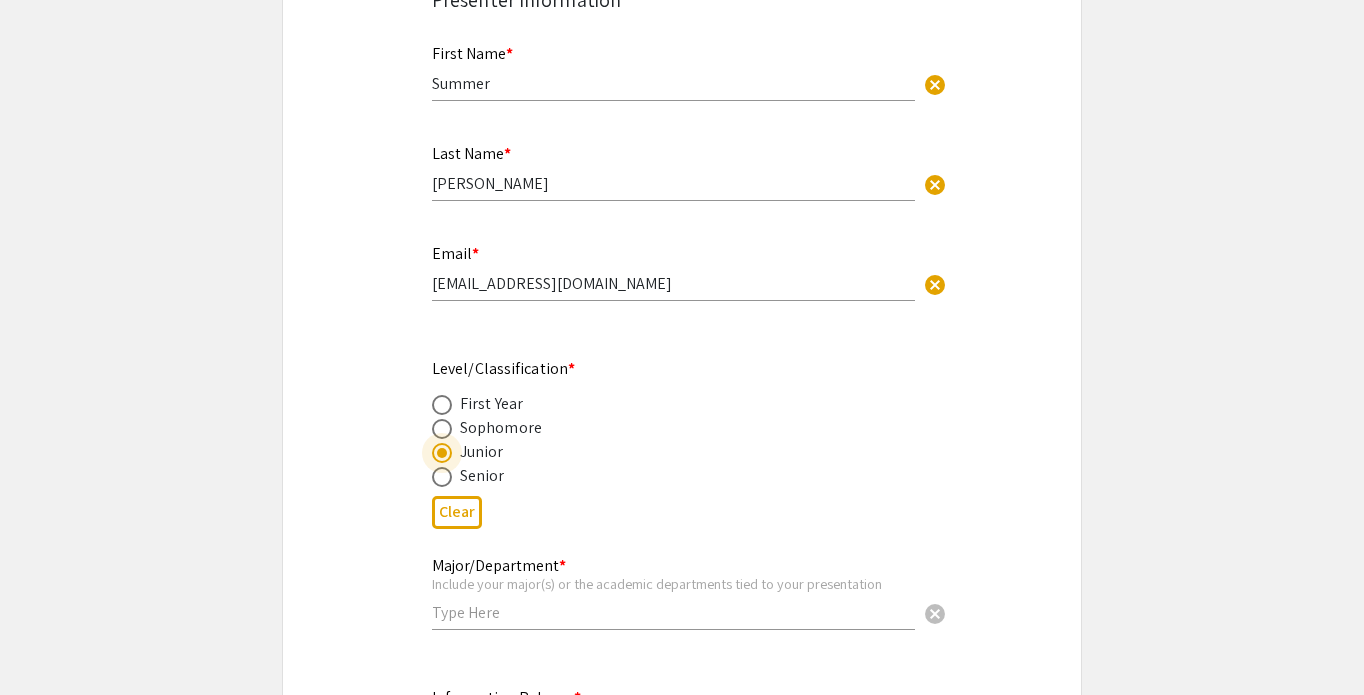 scroll, scrollTop: 469, scrollLeft: 0, axis: vertical 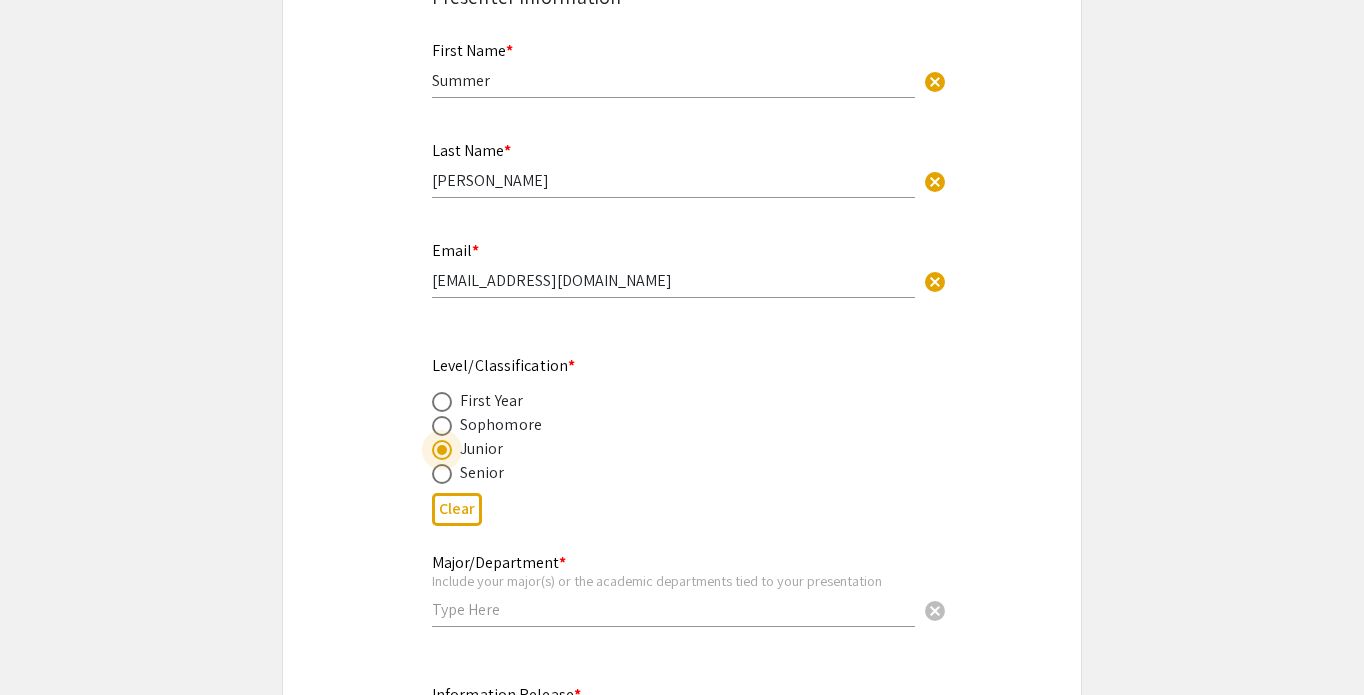 click at bounding box center [673, 609] 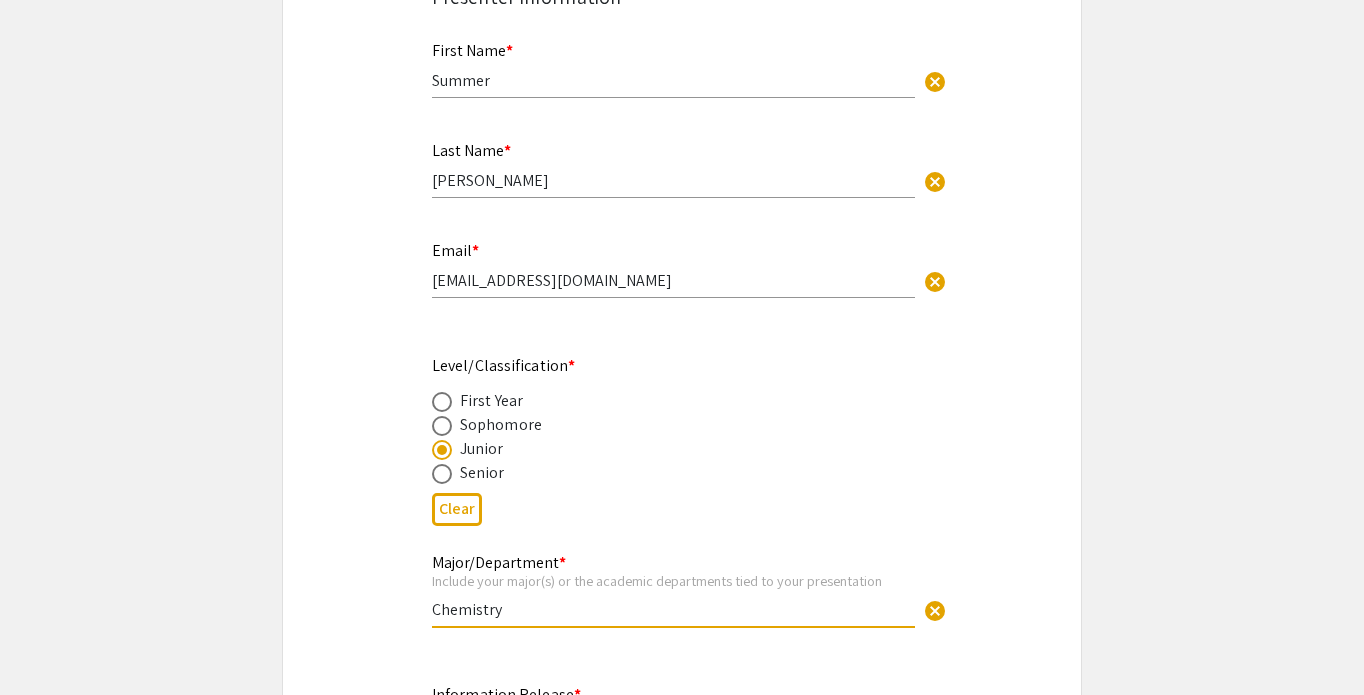 type on "Chemistry" 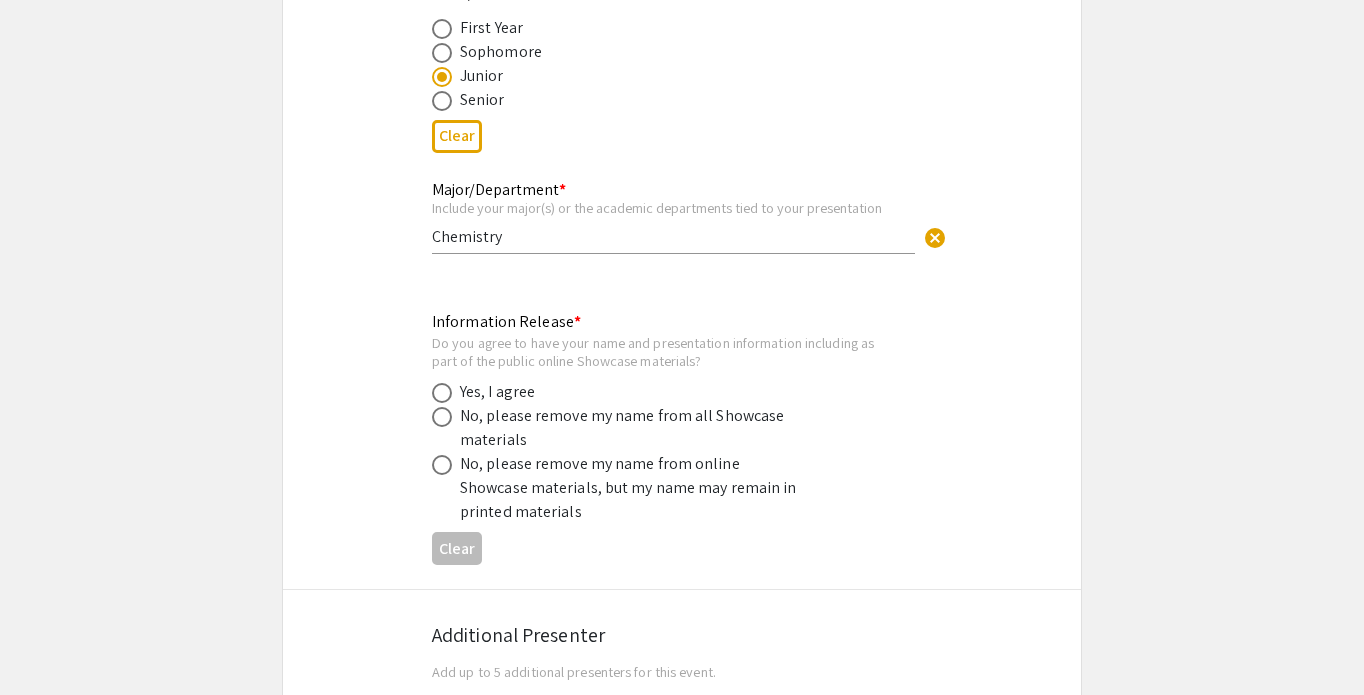 scroll, scrollTop: 843, scrollLeft: 0, axis: vertical 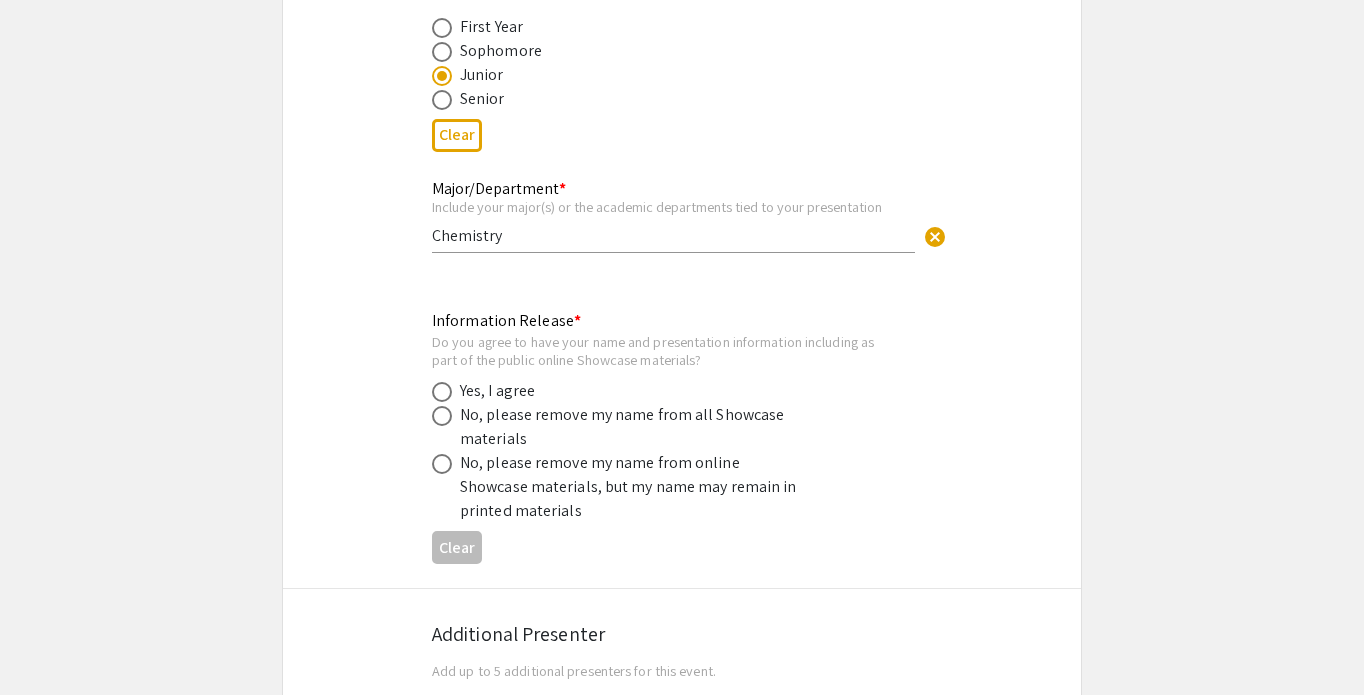 click at bounding box center (442, 392) 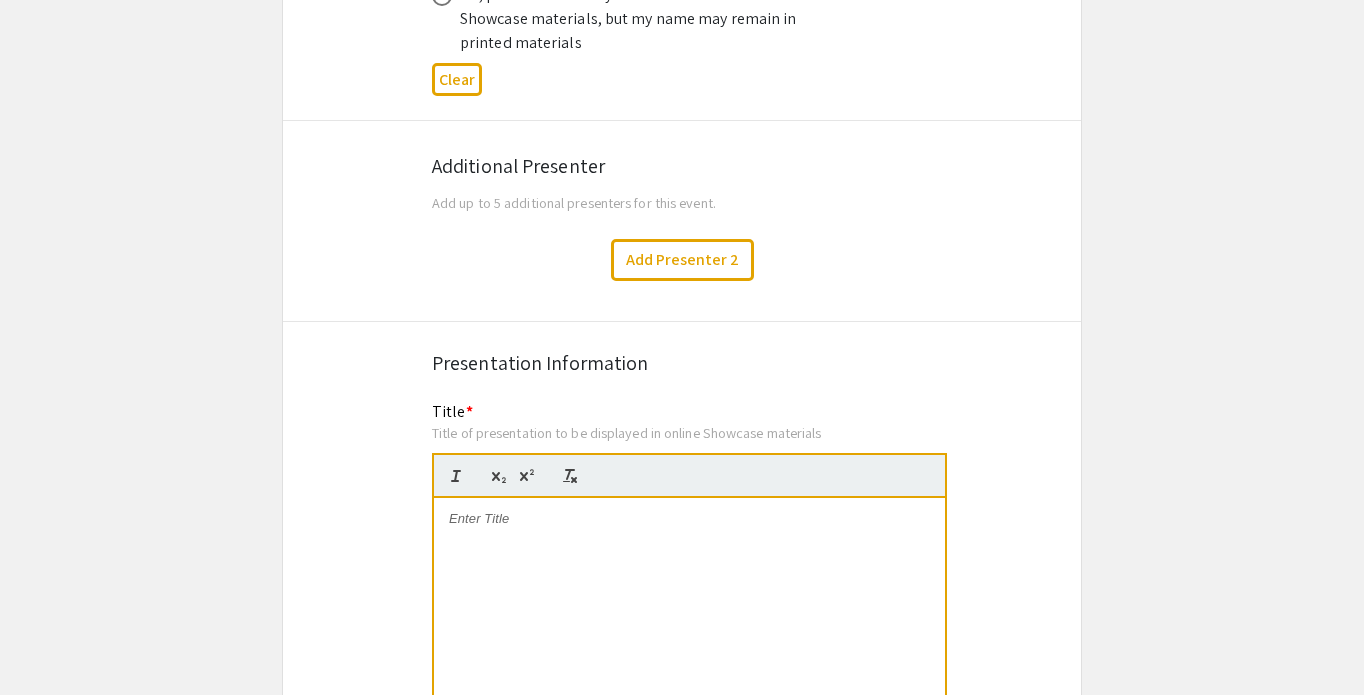 scroll, scrollTop: 1340, scrollLeft: 0, axis: vertical 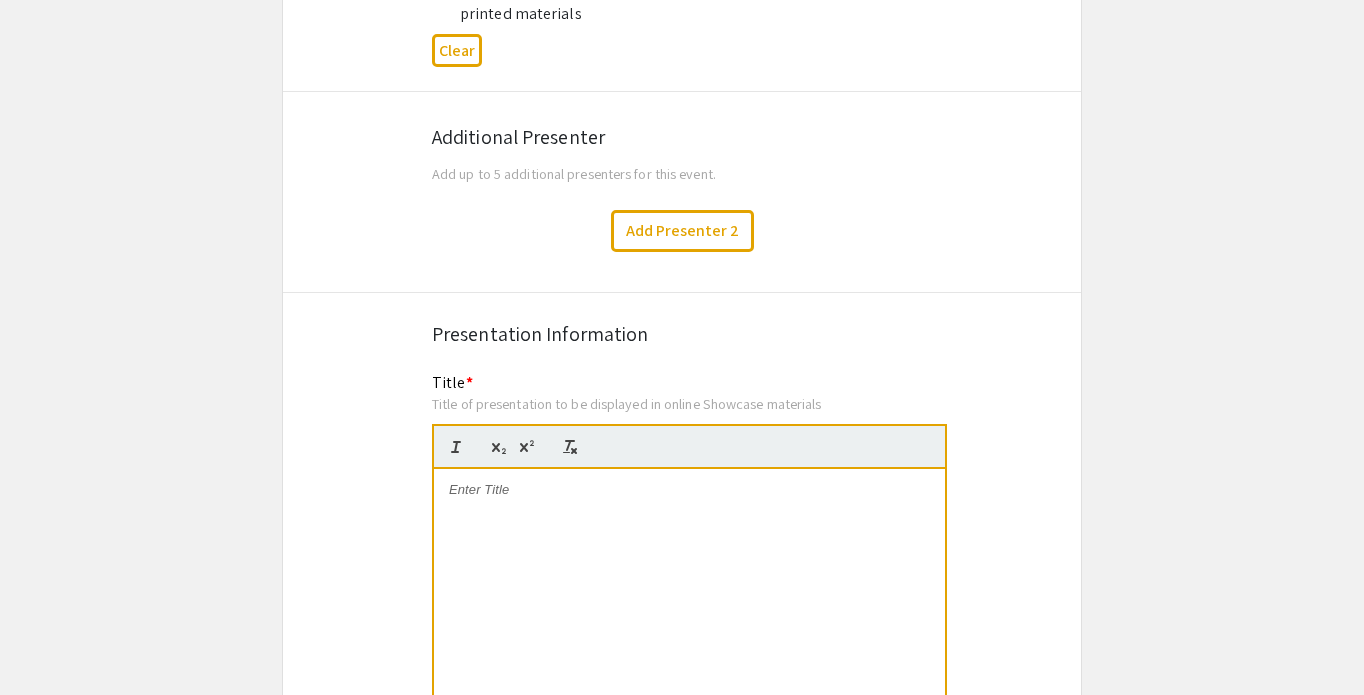 click at bounding box center [689, 619] 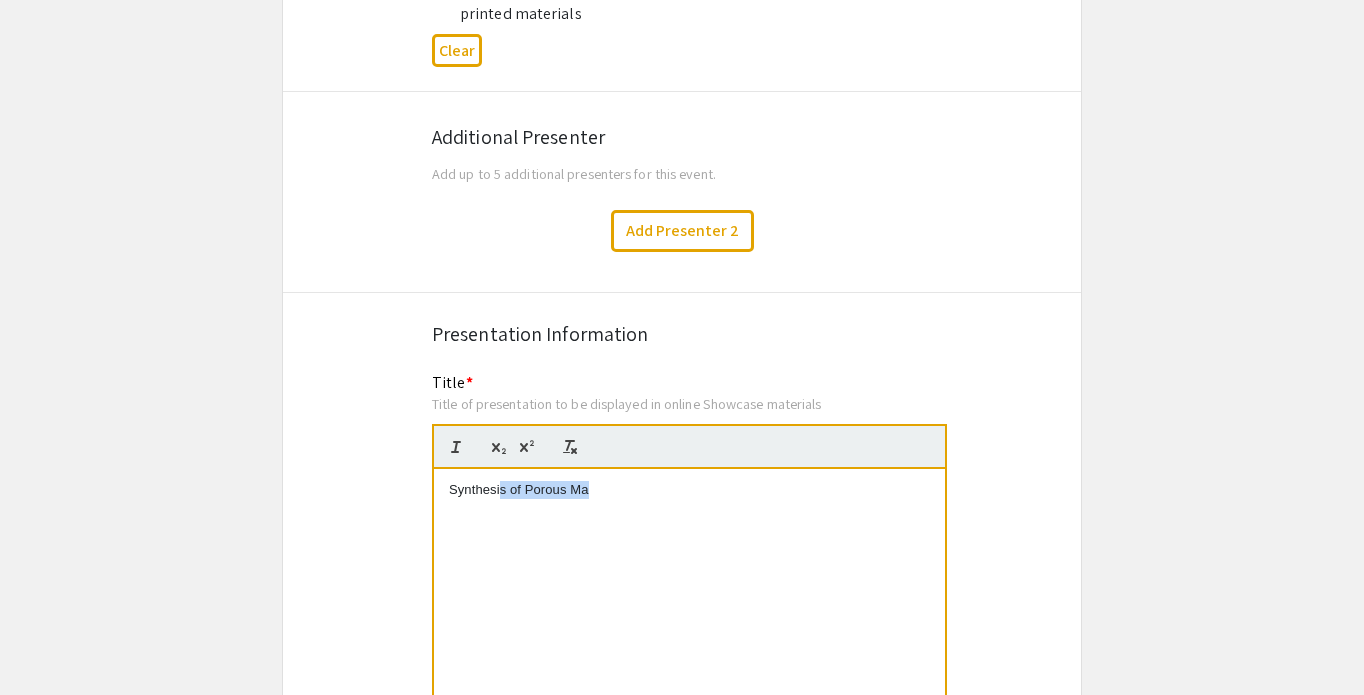 drag, startPoint x: 606, startPoint y: 475, endPoint x: 499, endPoint y: 470, distance: 107.11676 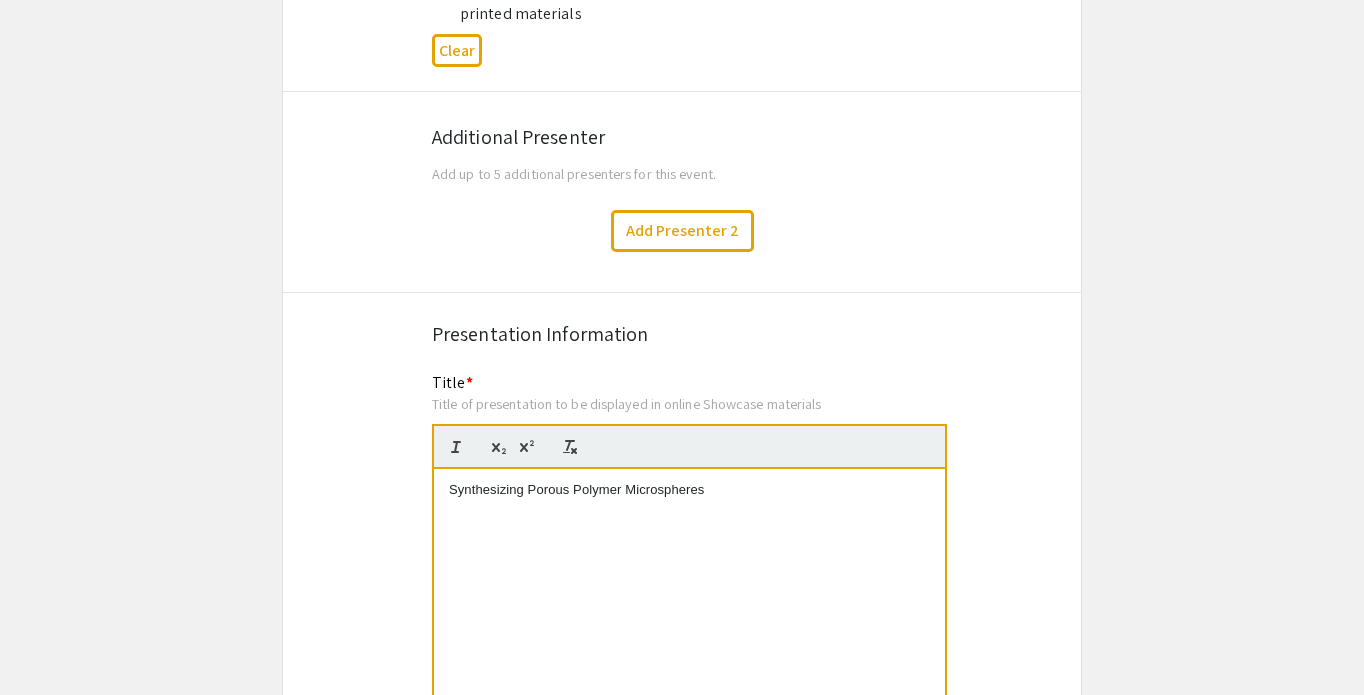 click on "Title * Title of presentation to be displayed in online Showcase materials                                 Synthesizing Porous Polymer Microspheres" 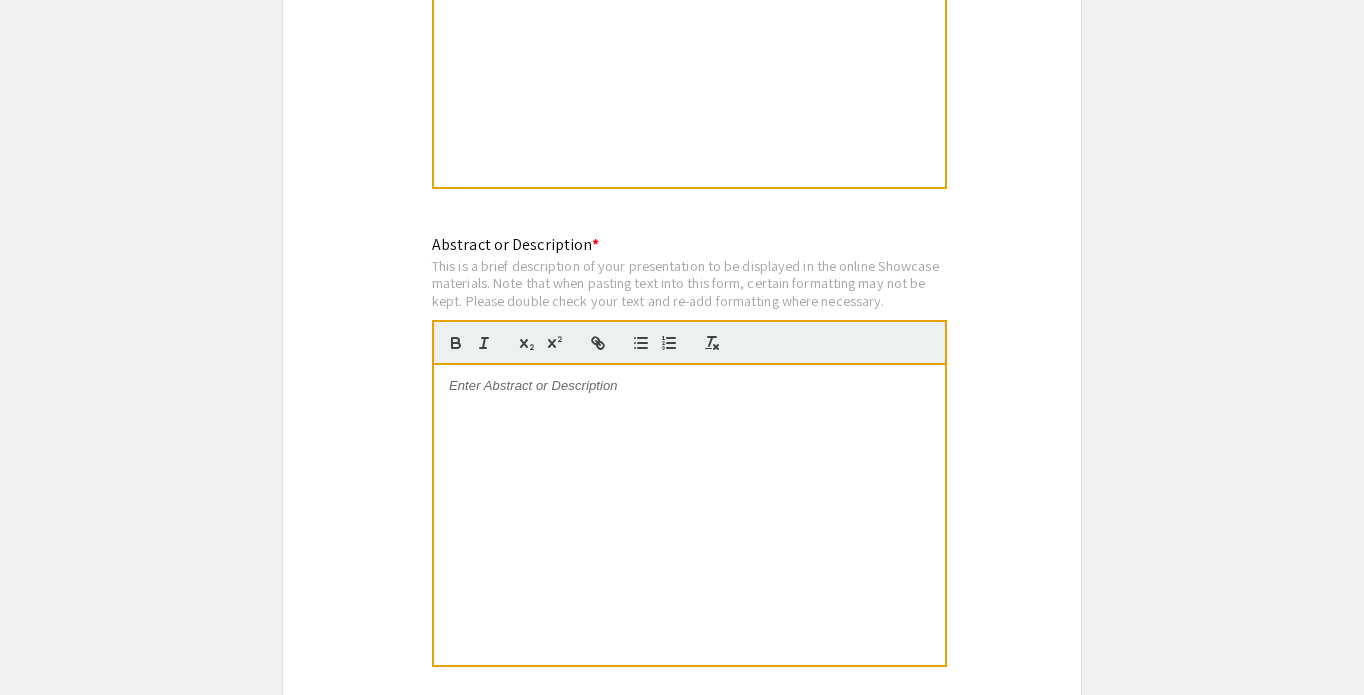 scroll, scrollTop: 1934, scrollLeft: 0, axis: vertical 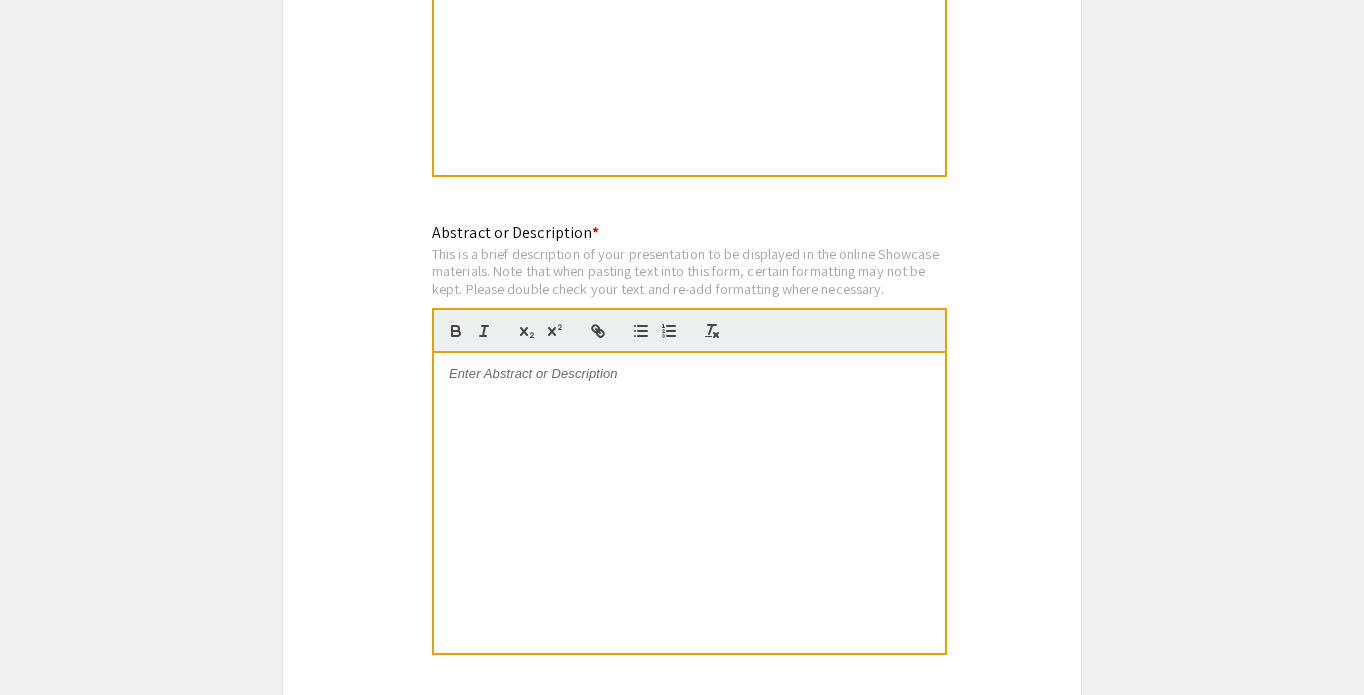 click at bounding box center [689, 374] 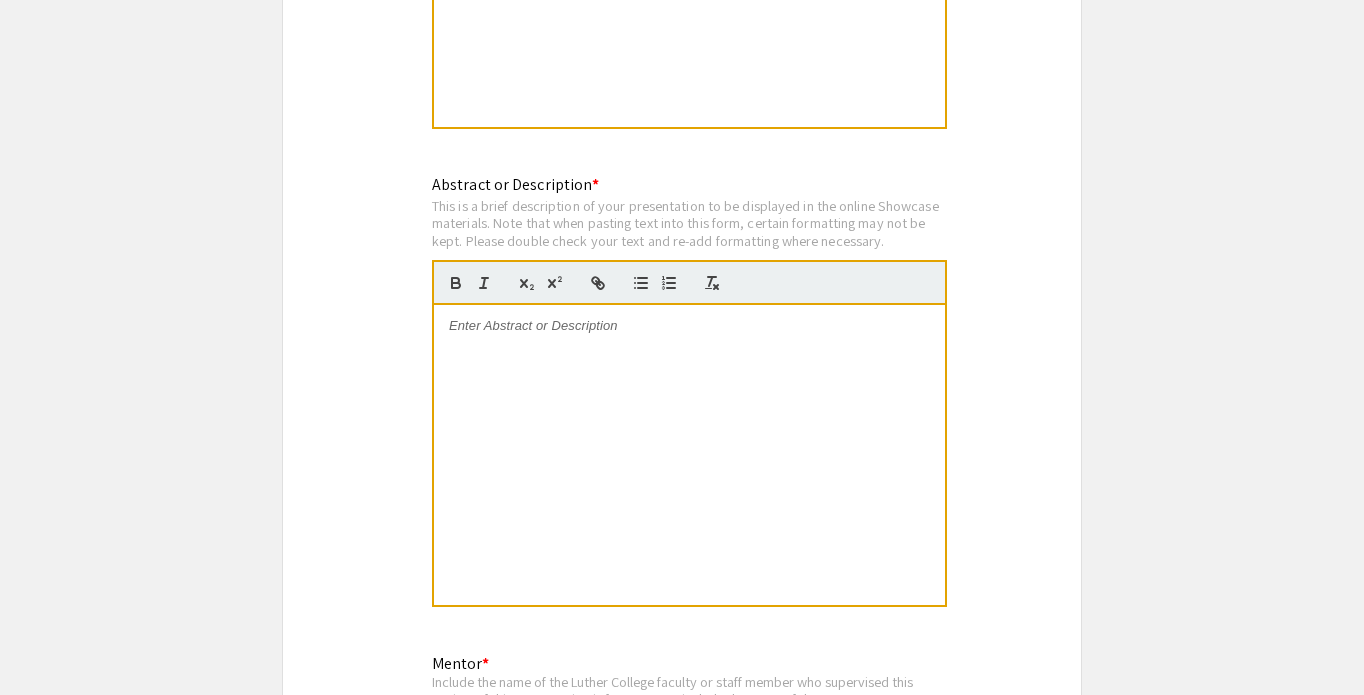 scroll, scrollTop: 1986, scrollLeft: 0, axis: vertical 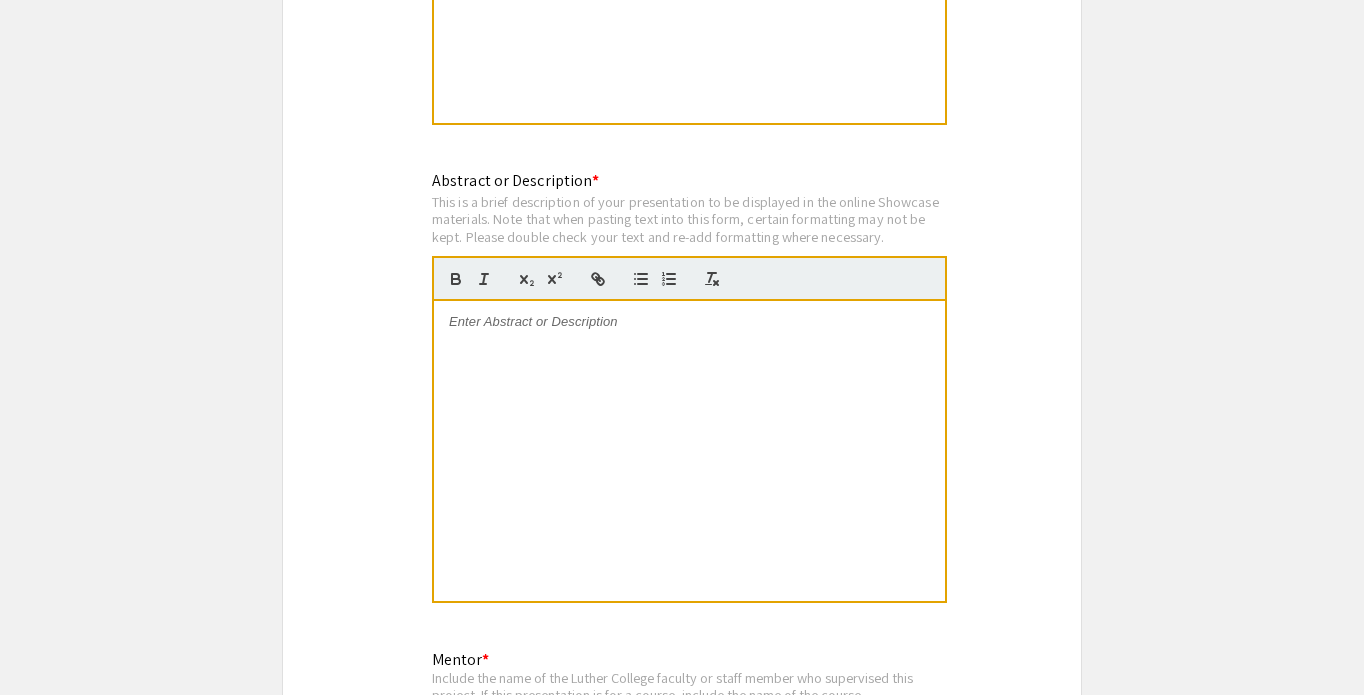 type 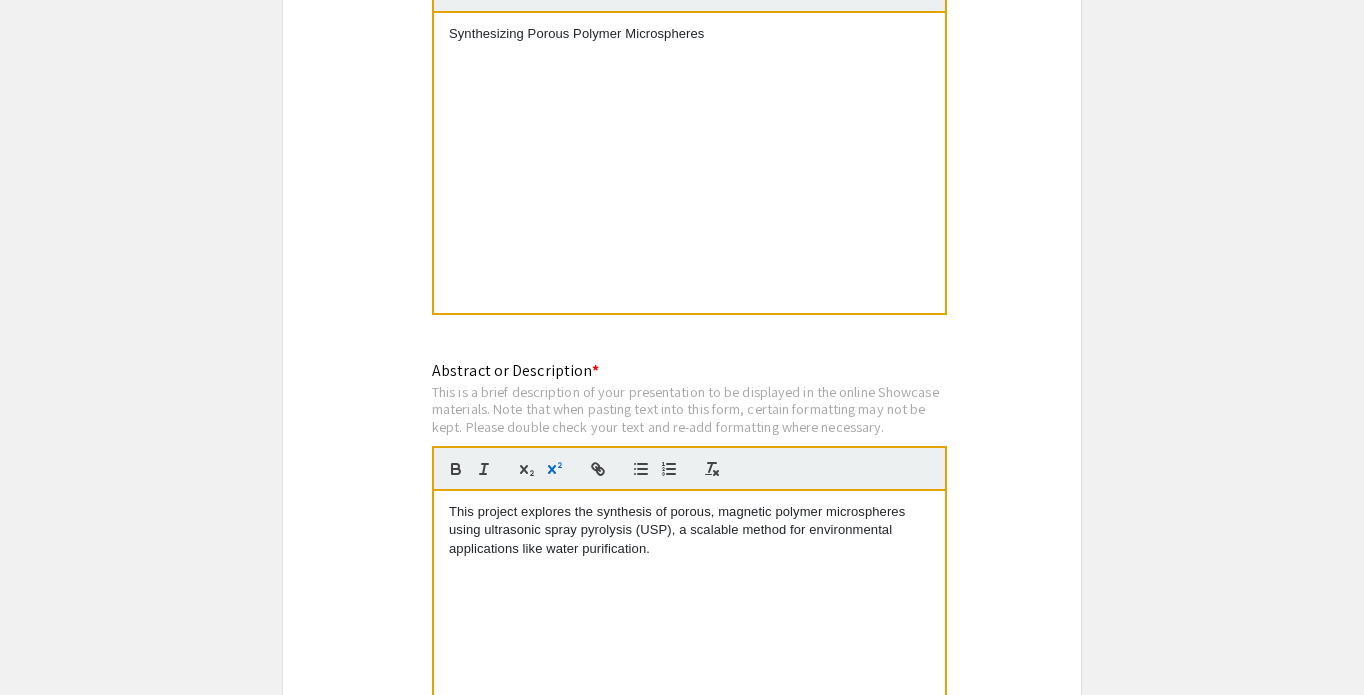 scroll, scrollTop: 1794, scrollLeft: 0, axis: vertical 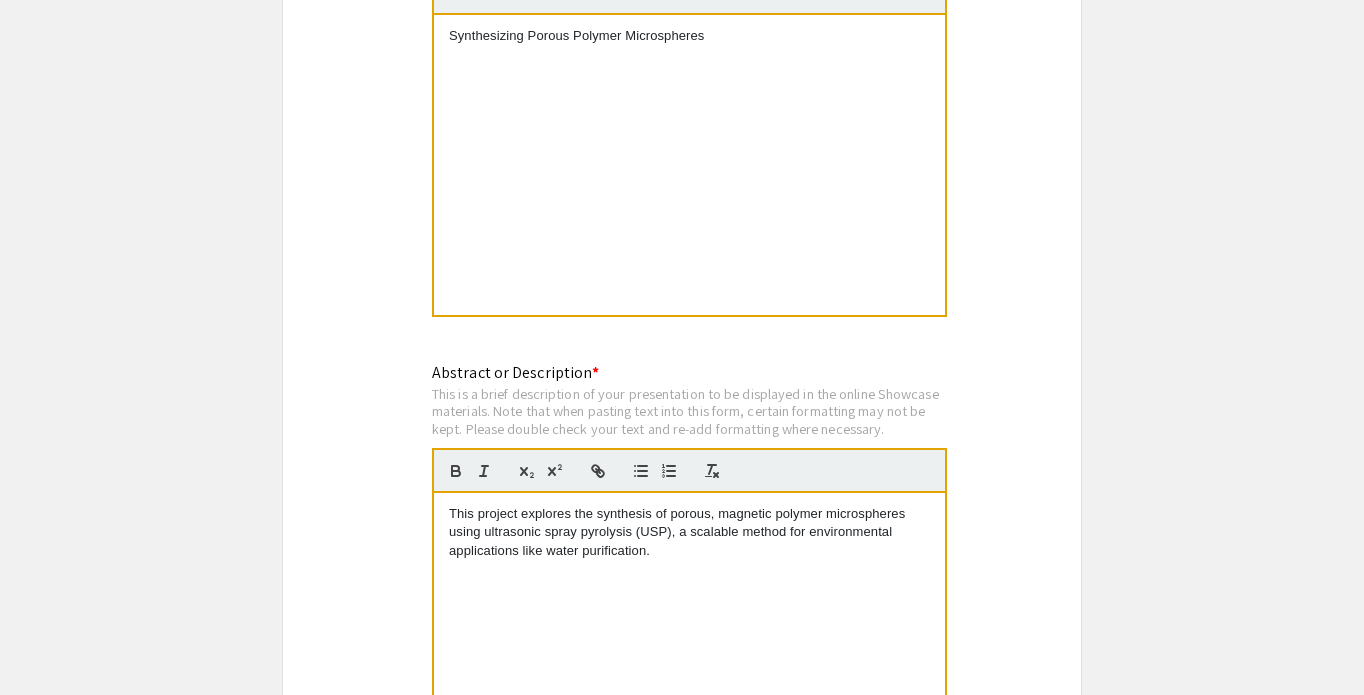 click on "Synthesizing Porous Polymer Microspheres" at bounding box center [689, 165] 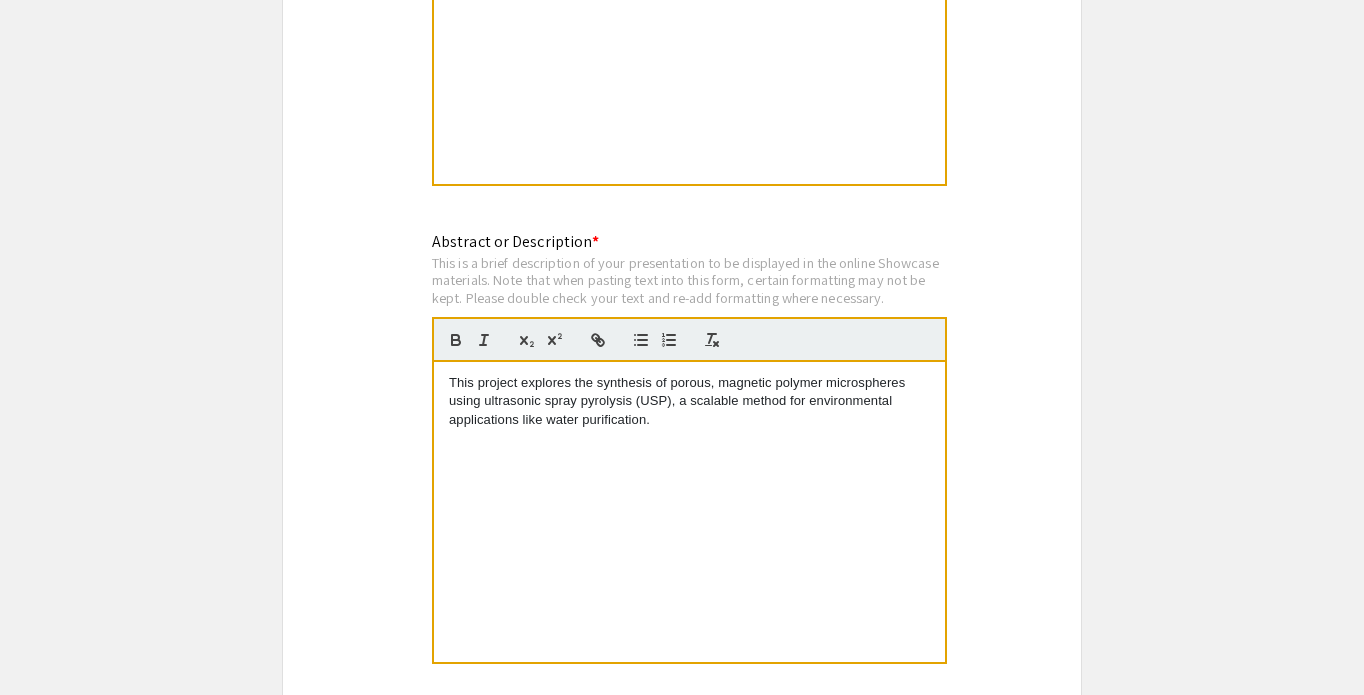 scroll, scrollTop: 1926, scrollLeft: 0, axis: vertical 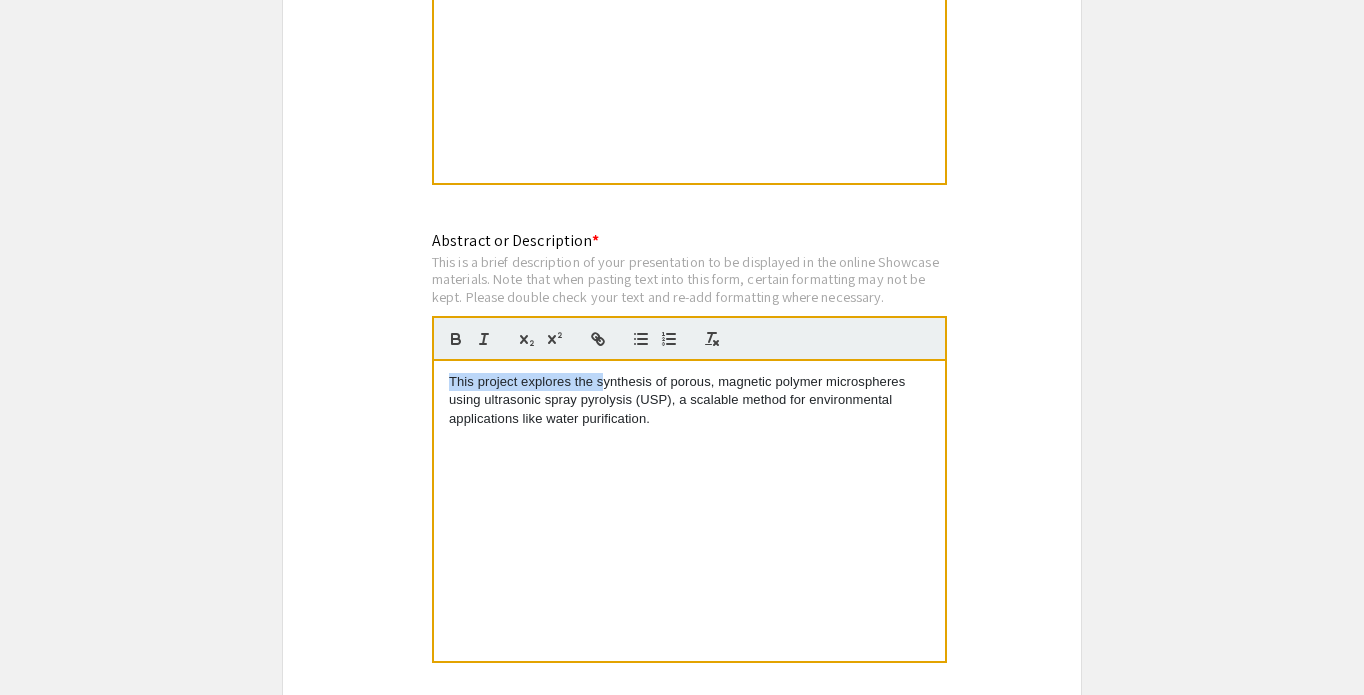 drag, startPoint x: 602, startPoint y: 363, endPoint x: 399, endPoint y: 362, distance: 203.00246 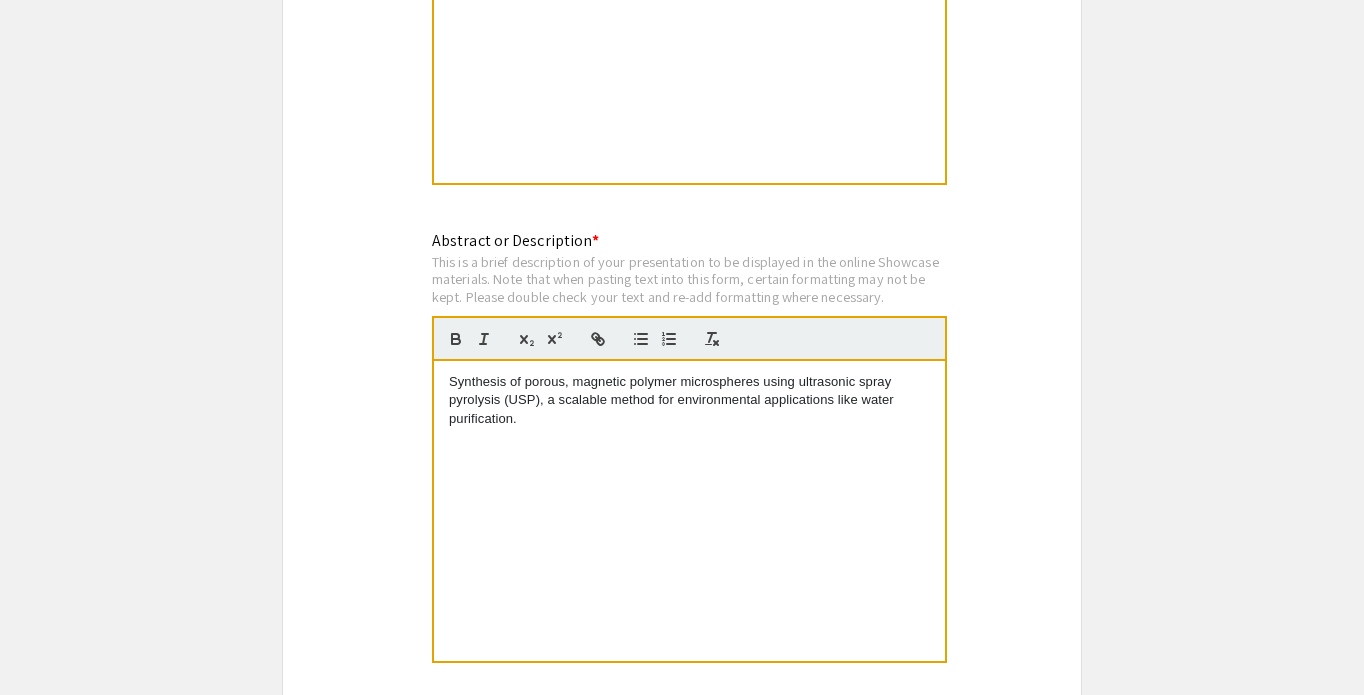 click on "Symposium Presentation Submission 2025 Experiential Learning Showcase  Please fill out the following form with your poster or presentation information. Only submit one form per presentation (one form for a group presentation). You will be able to edit the presentation information and media by logging-in after you submit the form.   Presenter Information  First Name * Summer cancel This field is required. Last Name * Jensen cancel This field is required. Email * jenssu02@luther.edu cancel This field is required. Level/Classification *   First Year   Sophomore   Junior   Senior  Clear  Major/Department * Include your major(s) or the academic departments tied to your presentation Chemistry cancel This field is required. Information Release * Do you agree to have your name and presentation information including as part of the public online Showcase materials?   Yes, I agree   No, please remove my name from all Showcase materials    Clear   Additional Presenter   Add Presenter 2  Presentation Information *" 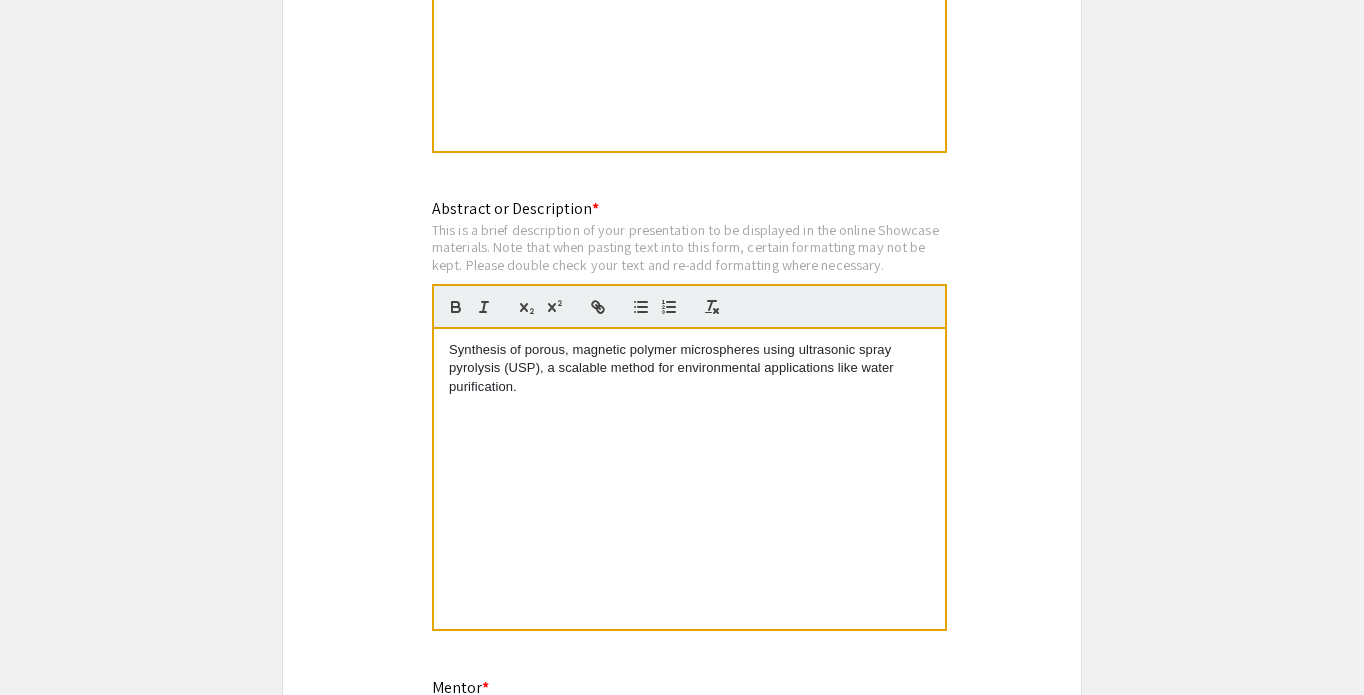scroll, scrollTop: 1964, scrollLeft: 0, axis: vertical 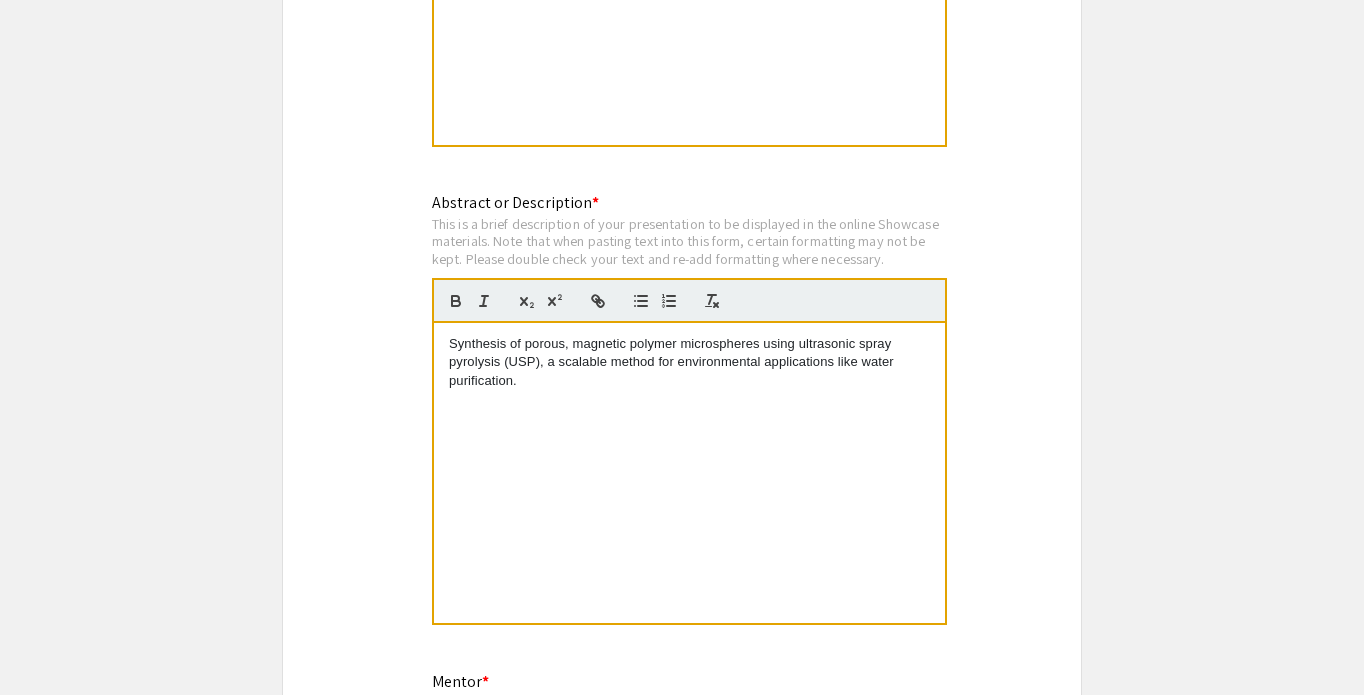 click on "Synthesis of porous, magnetic polymer microspheres using ultrasonic spray pyrolysis (USP), a scalable method for environmental applications like water purification." at bounding box center [689, 362] 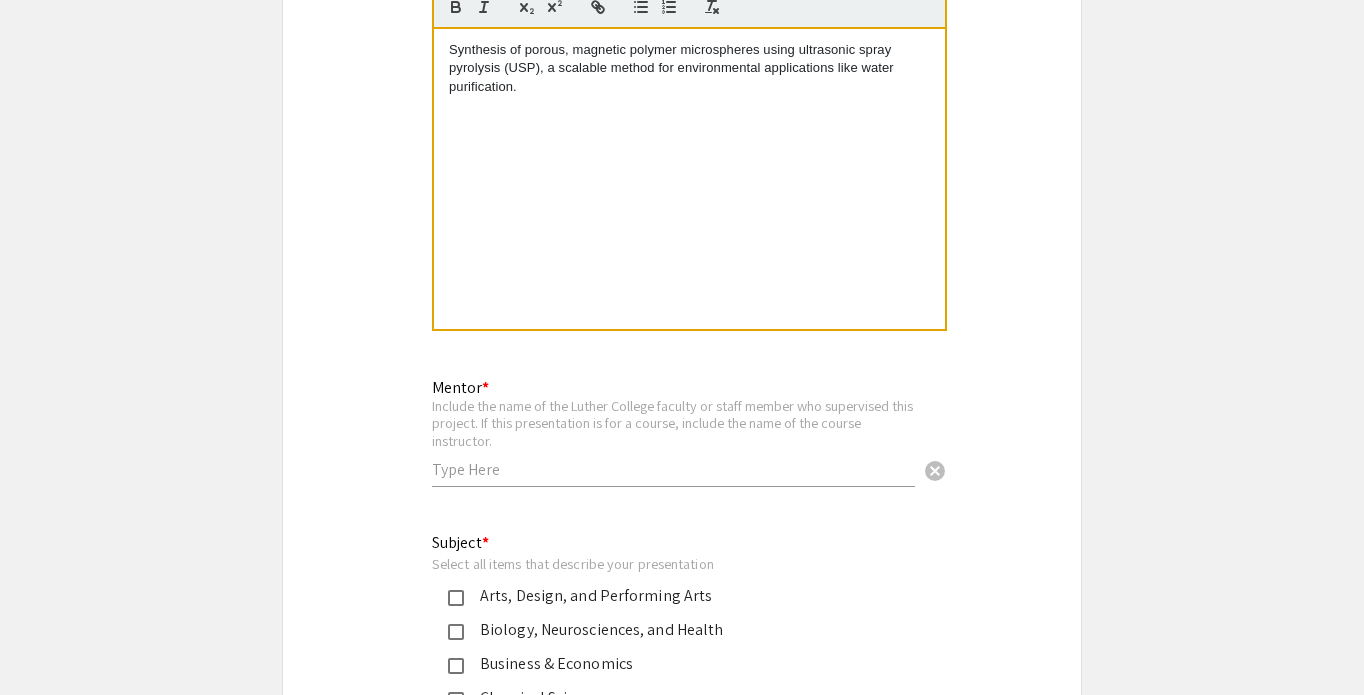 scroll, scrollTop: 2279, scrollLeft: 0, axis: vertical 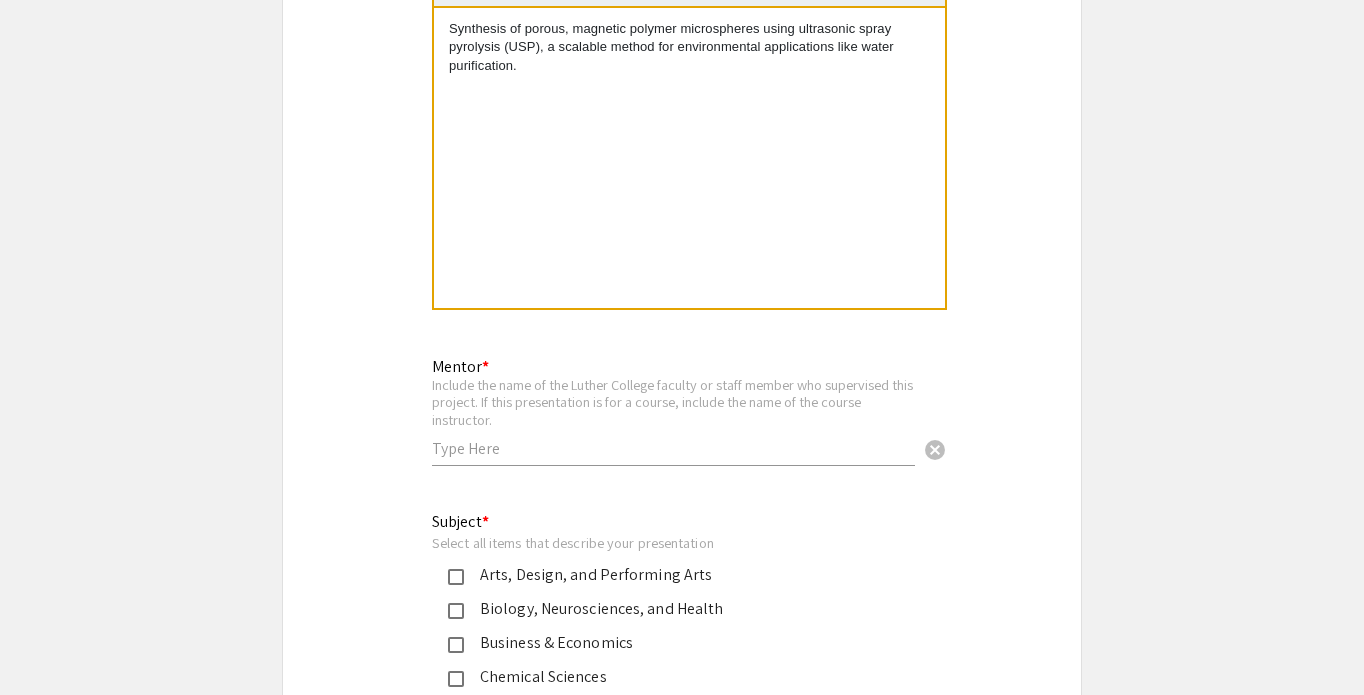 click at bounding box center [673, 448] 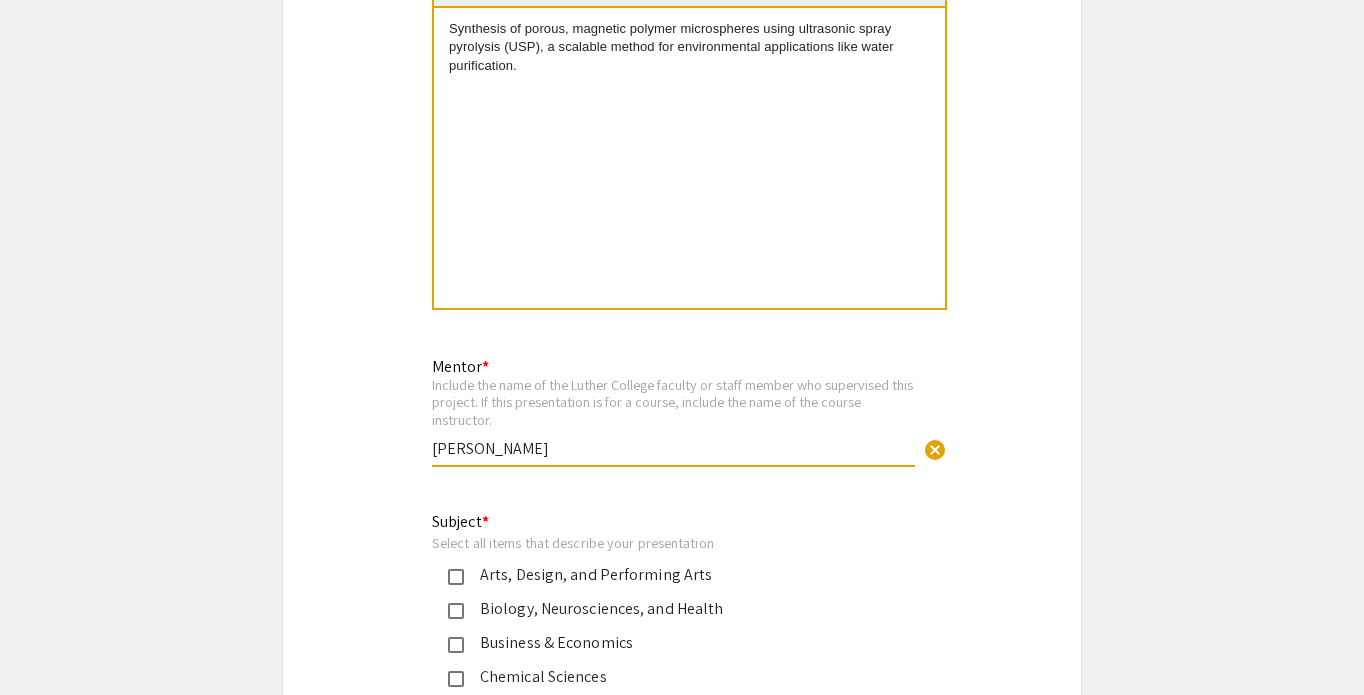 type on "Jen Baldwin" 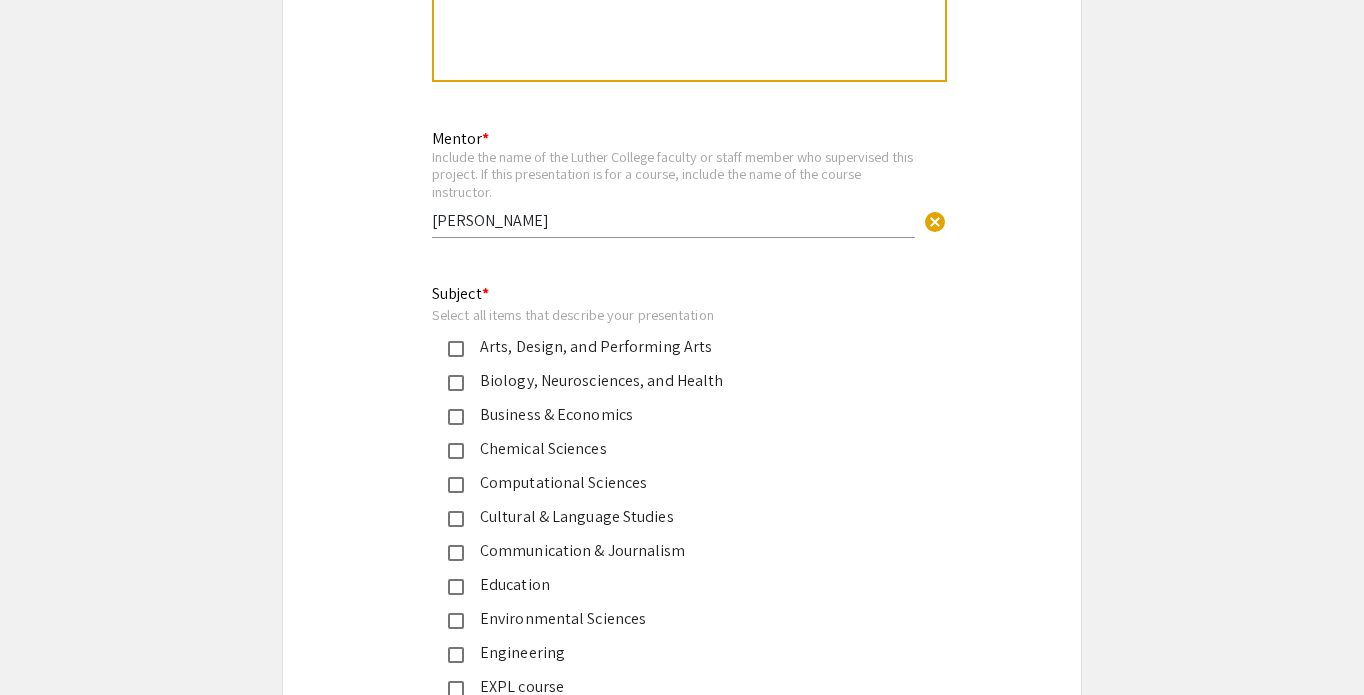 scroll, scrollTop: 2510, scrollLeft: 0, axis: vertical 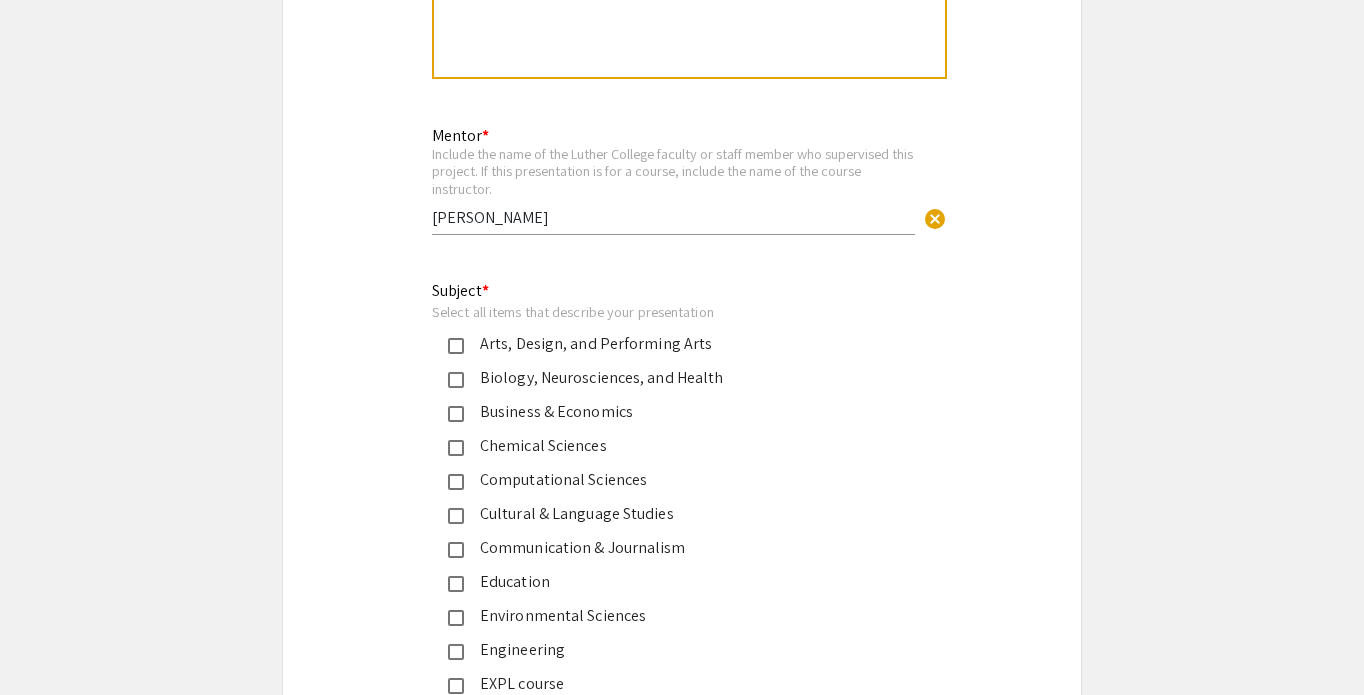 click 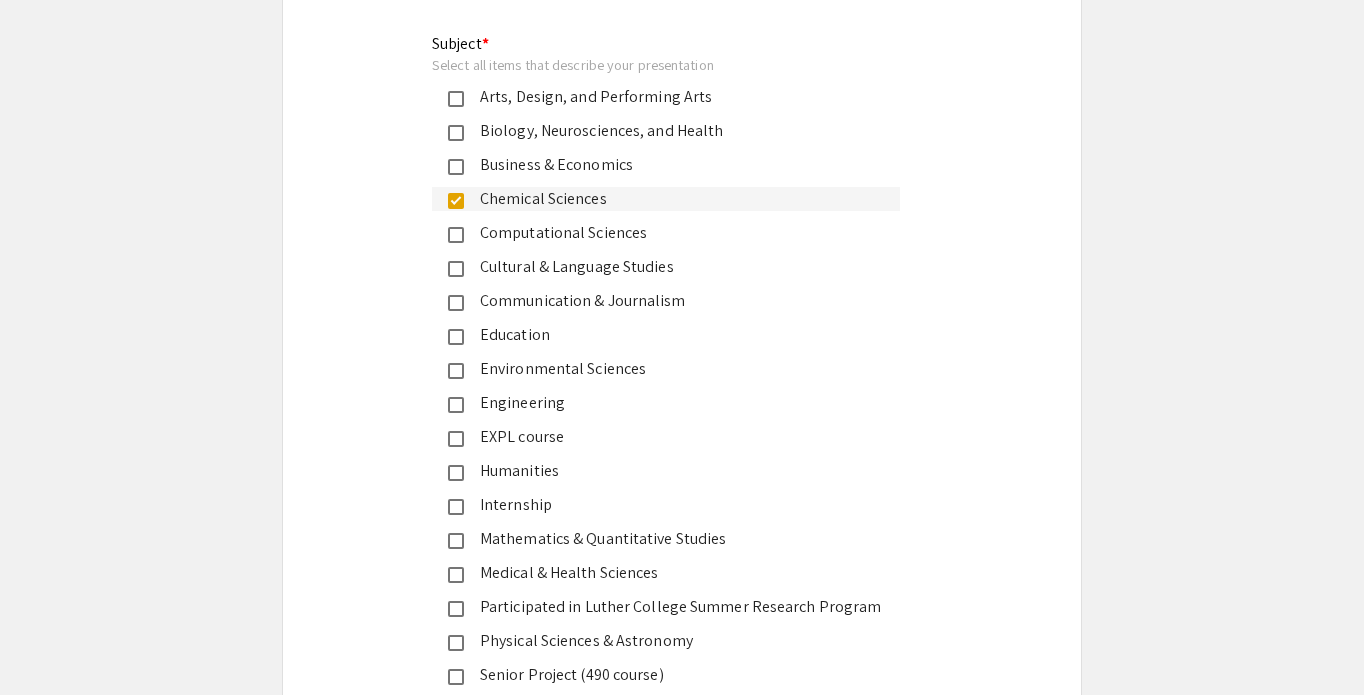 scroll, scrollTop: 2761, scrollLeft: 0, axis: vertical 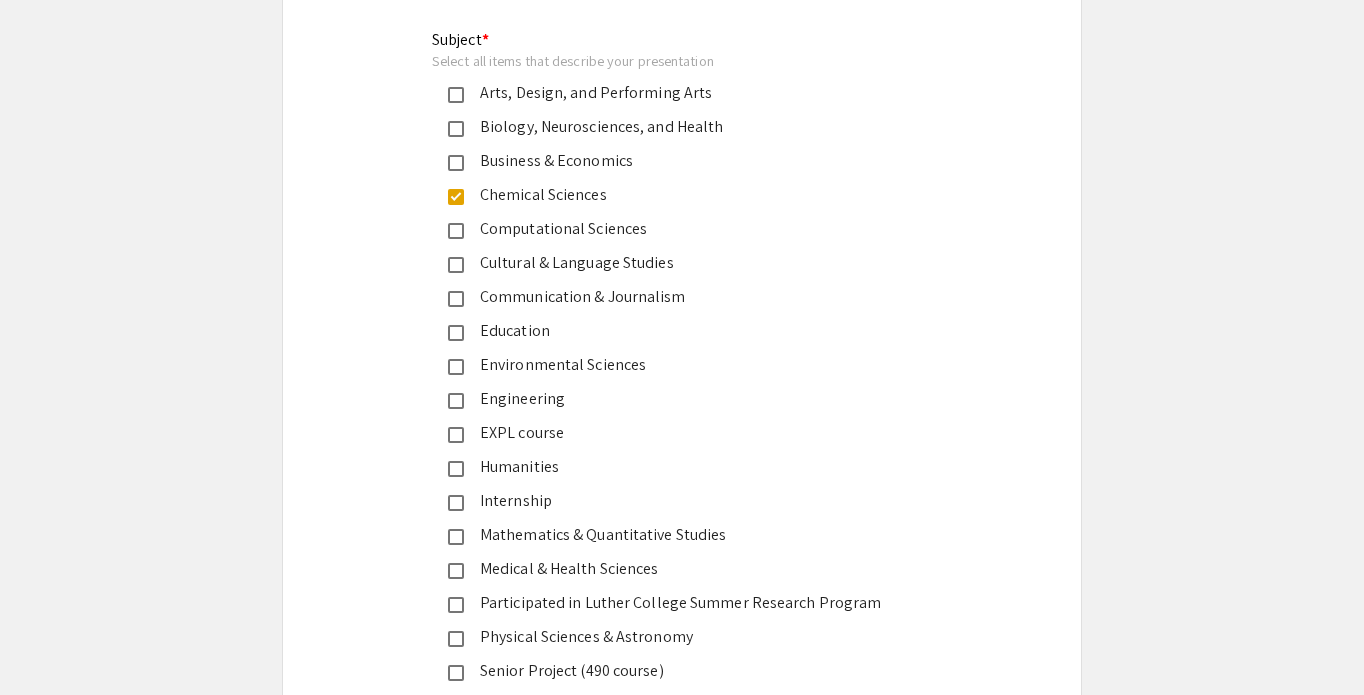 click 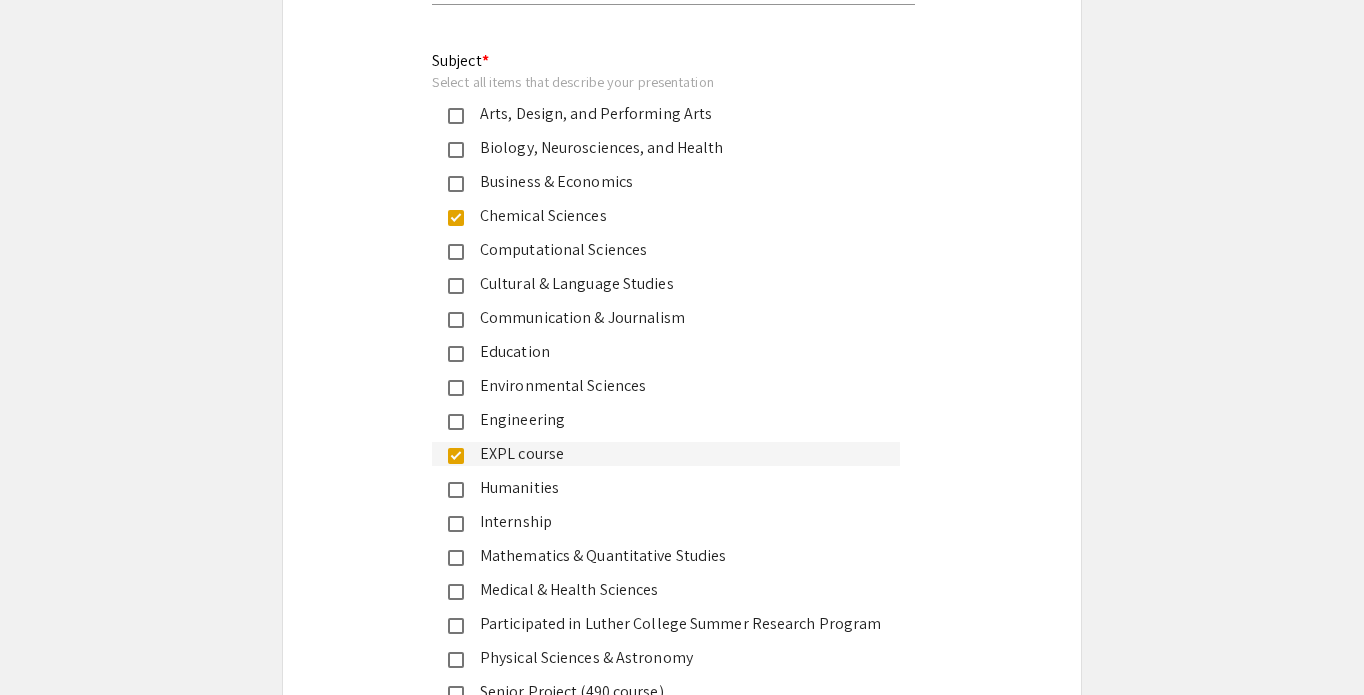 scroll, scrollTop: 2731, scrollLeft: 0, axis: vertical 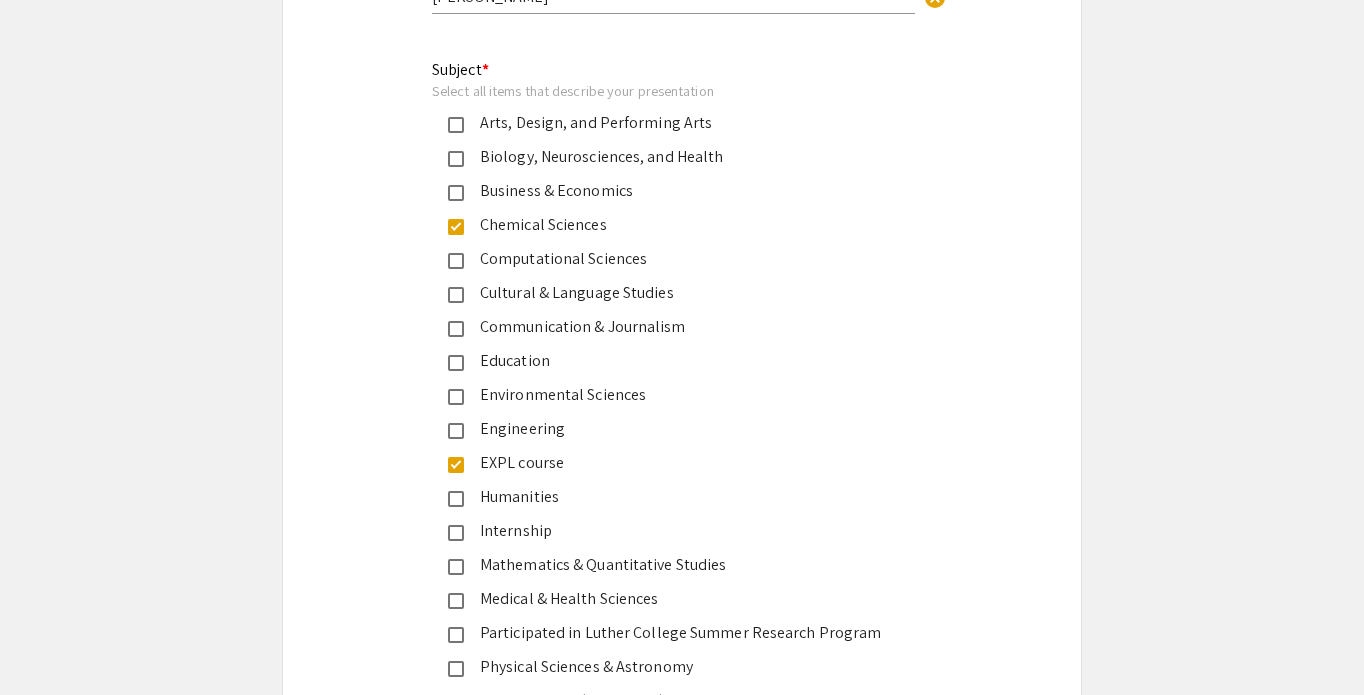 click 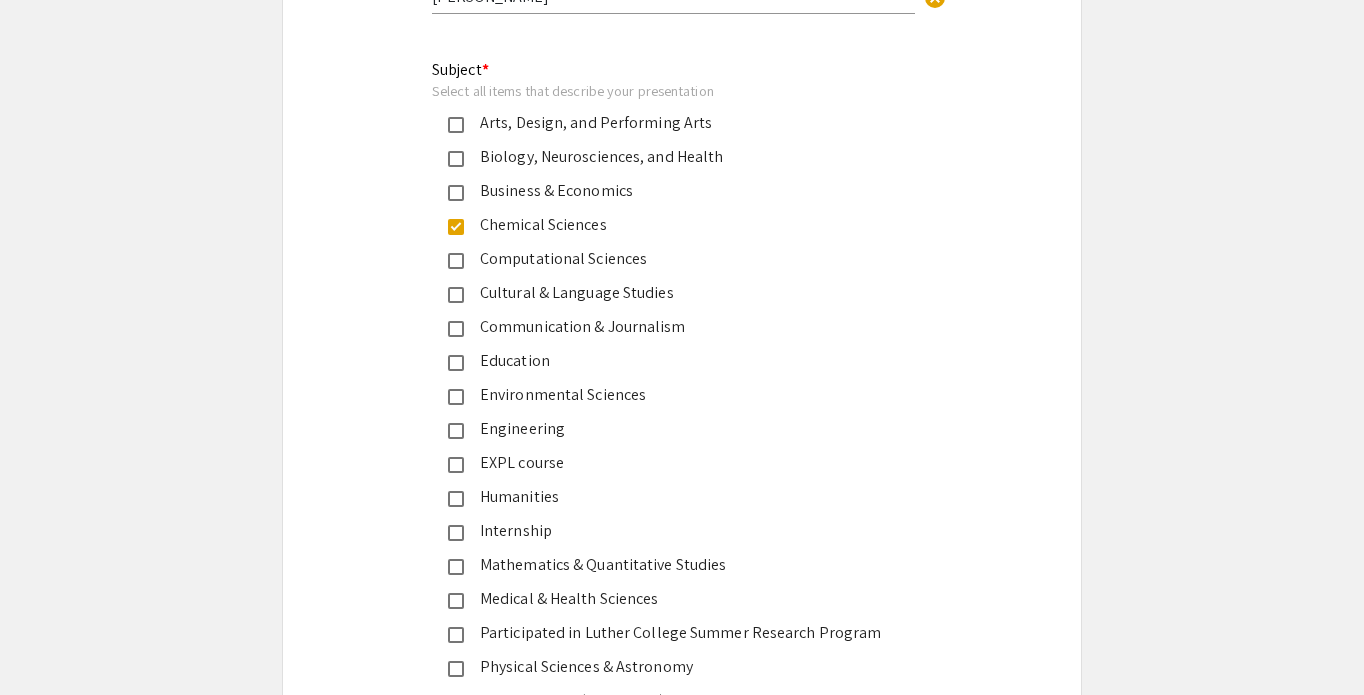 click 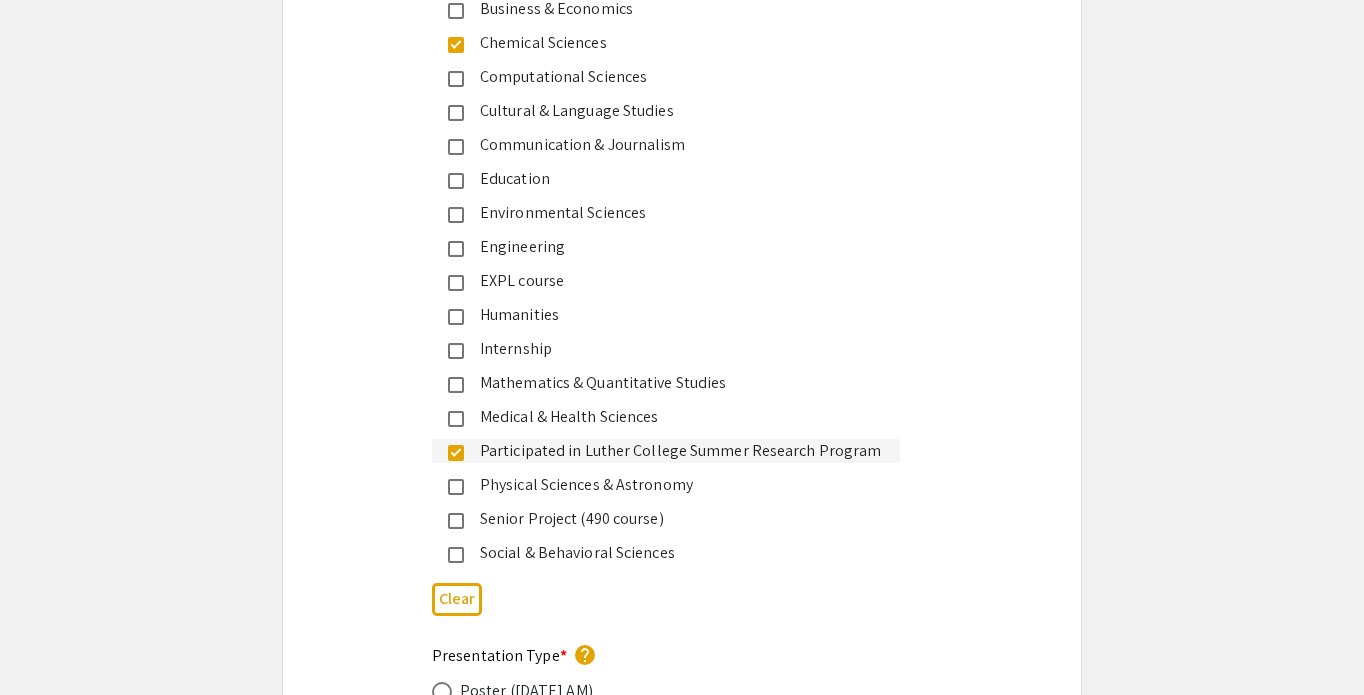scroll, scrollTop: 2909, scrollLeft: 0, axis: vertical 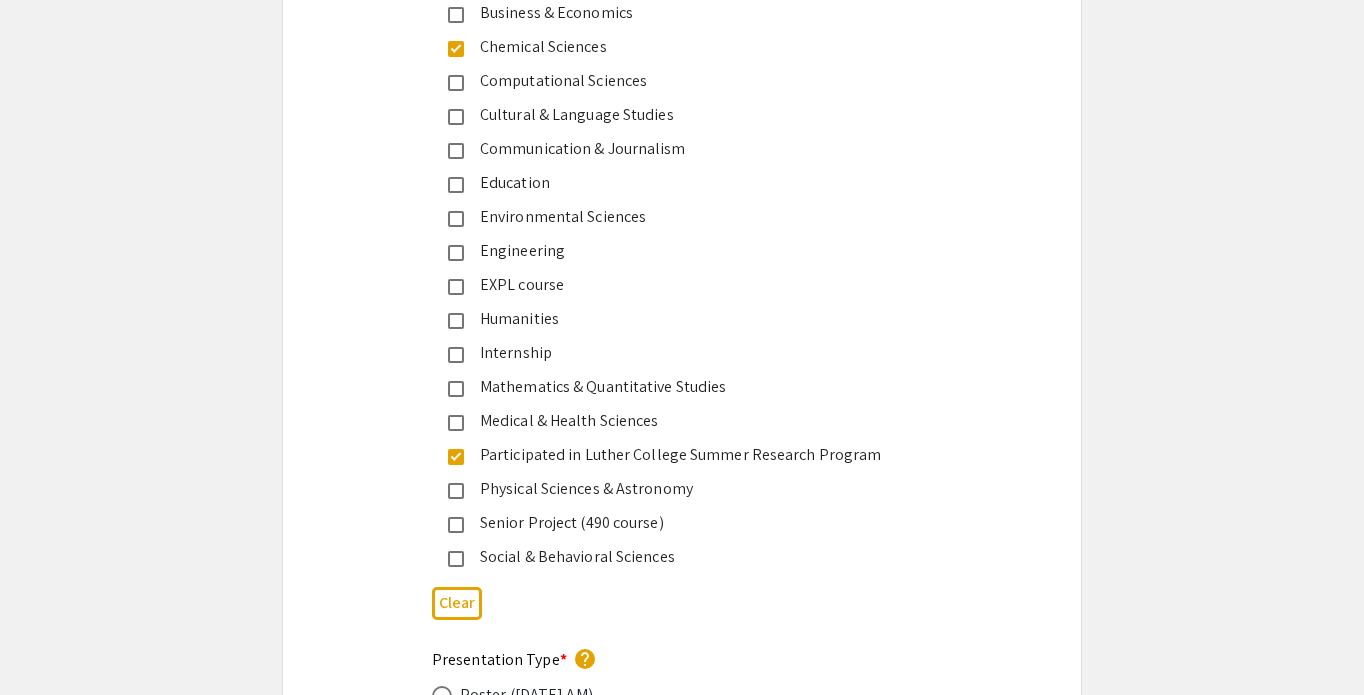 click 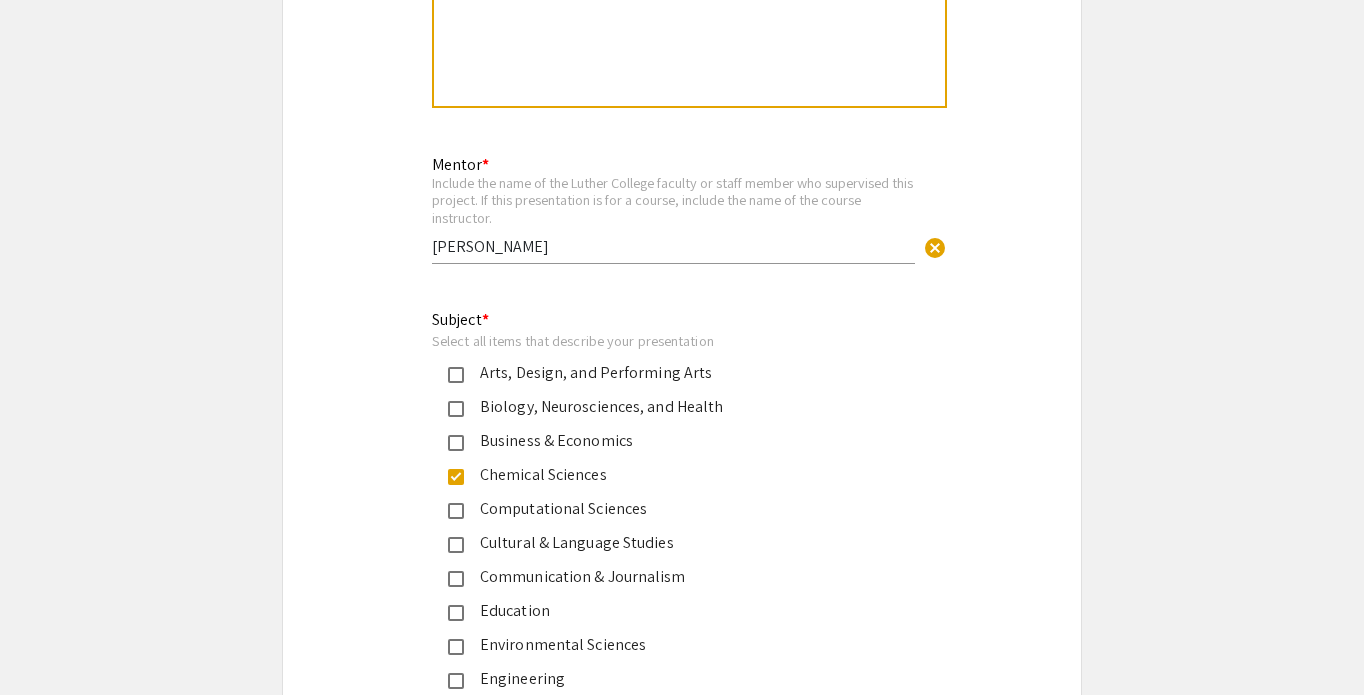 scroll, scrollTop: 2530, scrollLeft: 0, axis: vertical 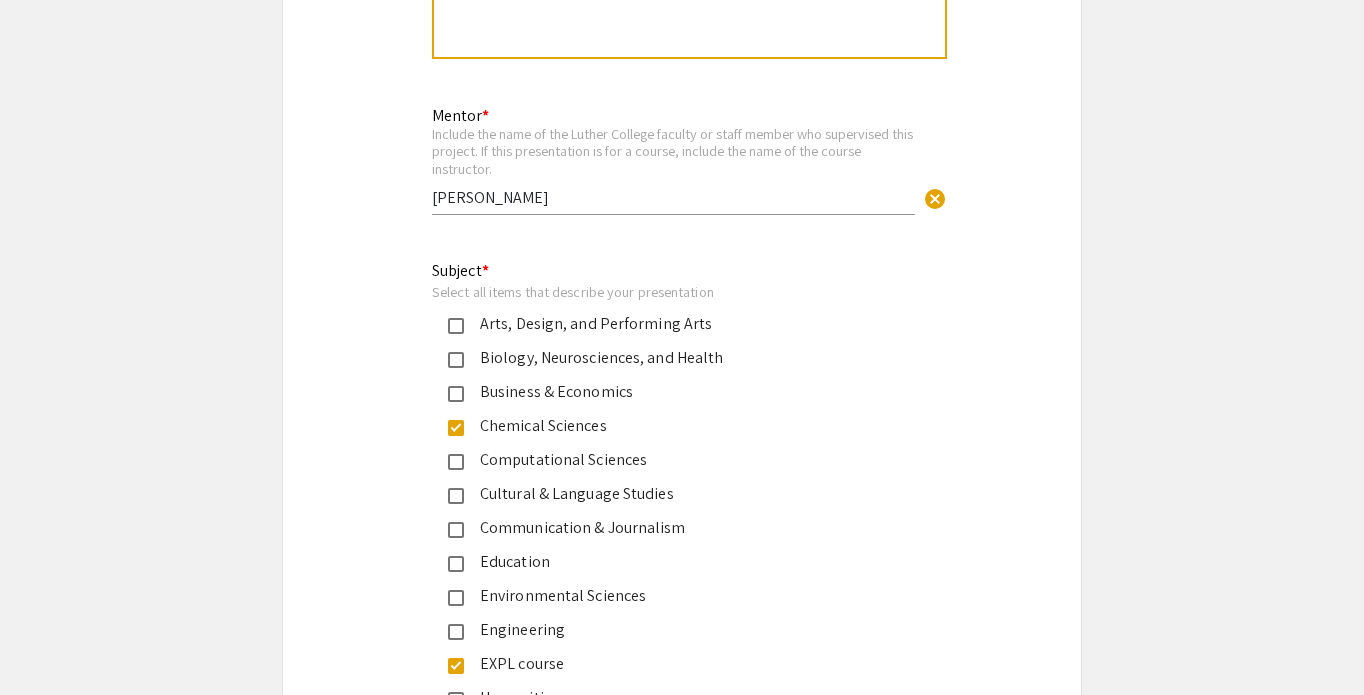 click 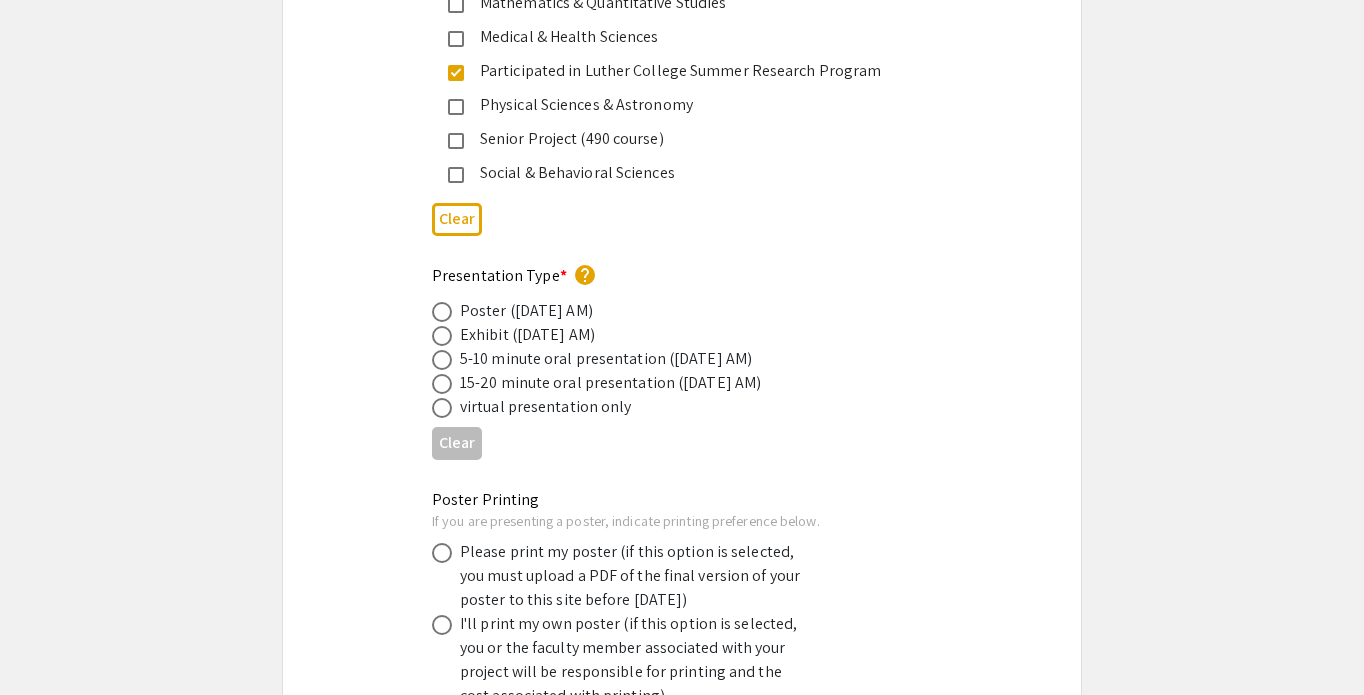 scroll, scrollTop: 3390, scrollLeft: 0, axis: vertical 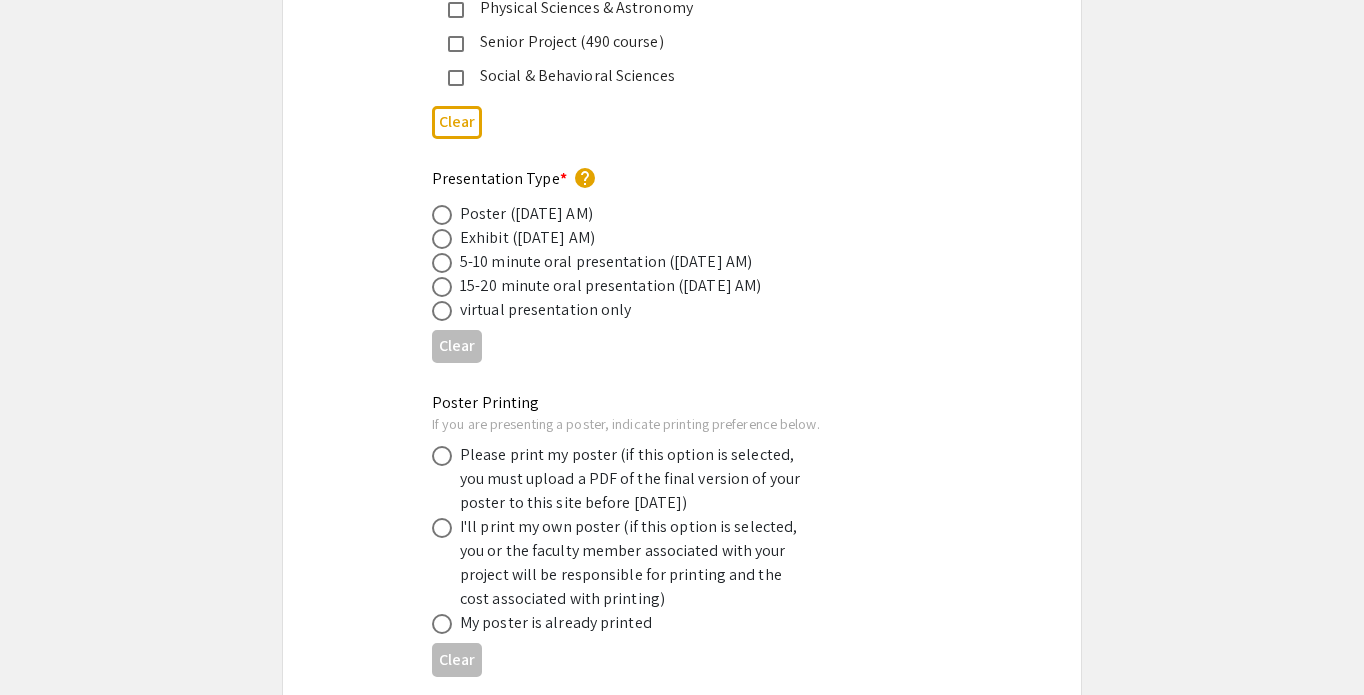 click on "Poster (Thursday, 9/18 AM)" 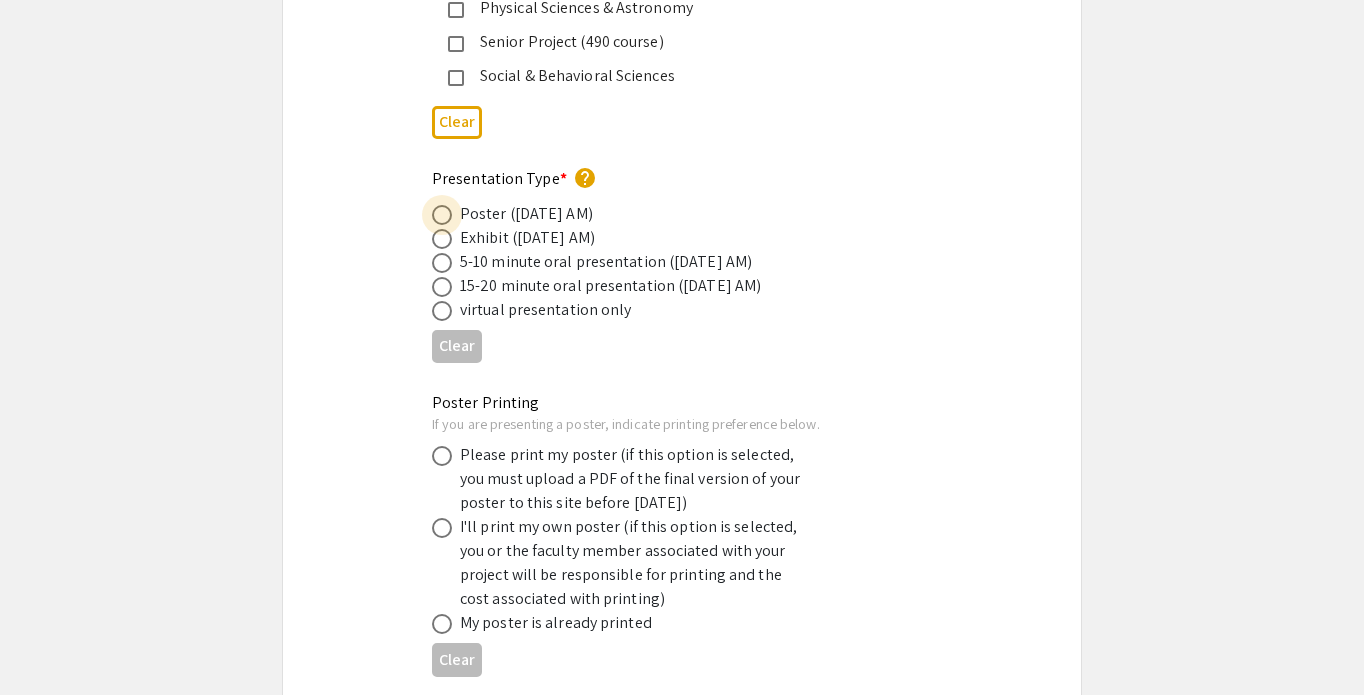 click at bounding box center [446, 215] 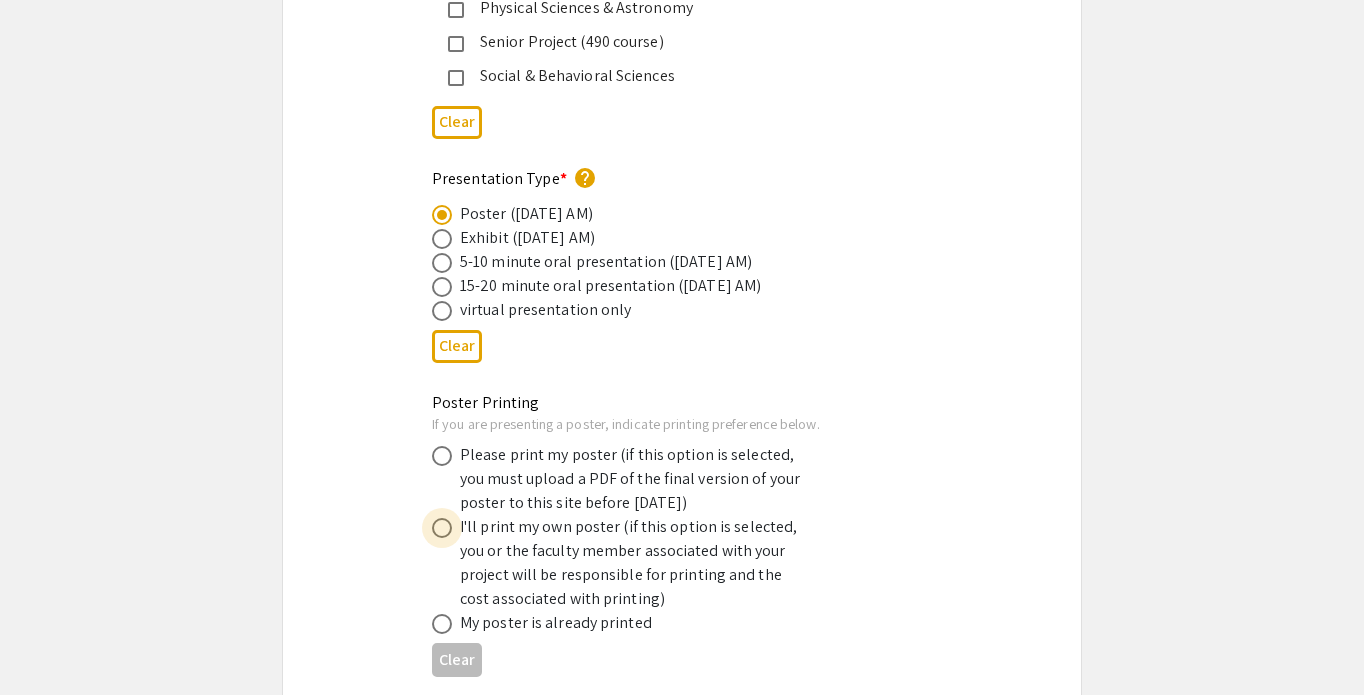 click at bounding box center (442, 528) 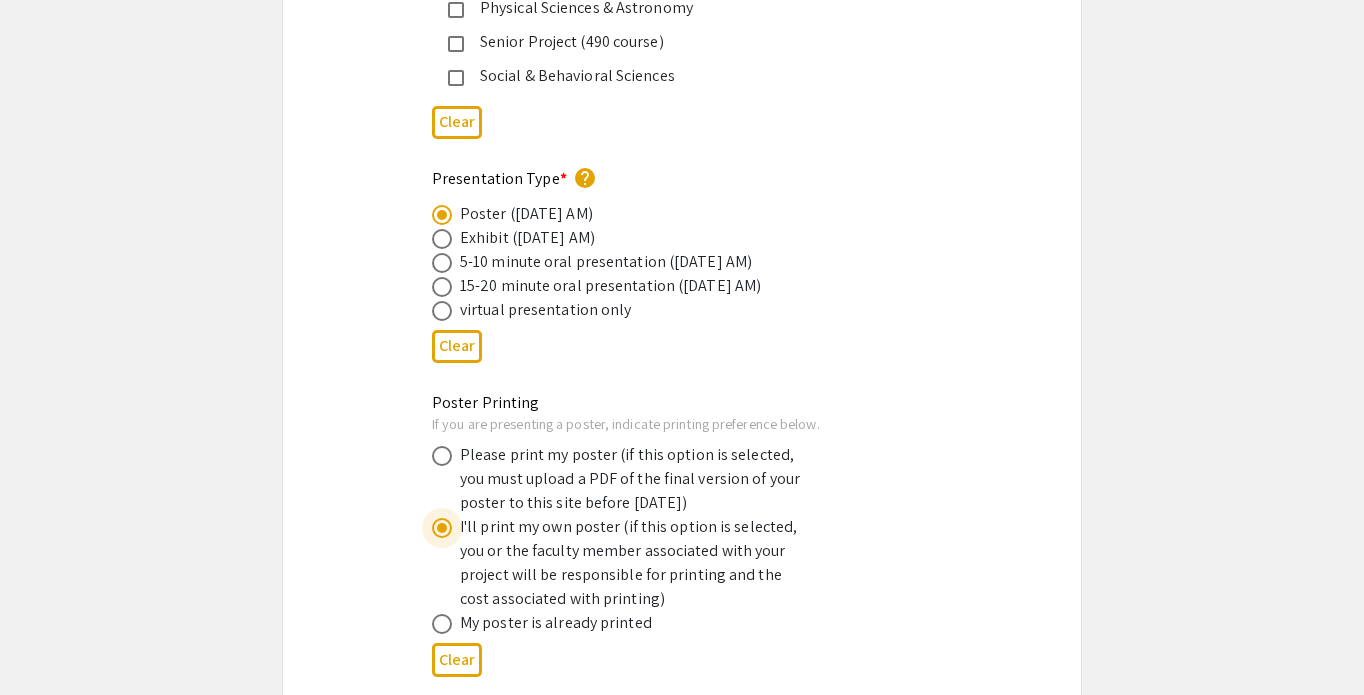 click on "Poster Printing If you are presenting a poster, indicate printing preference below.   Please print my poster (if this option is selected, you must upload a PDF of the final version of your poster to this site before September 16)   I'll print my own poster (if this option is selected, you or the faculty member associated with your project will be responsible for printing and the cost associated with printing)   My poster is already printed  Clear" 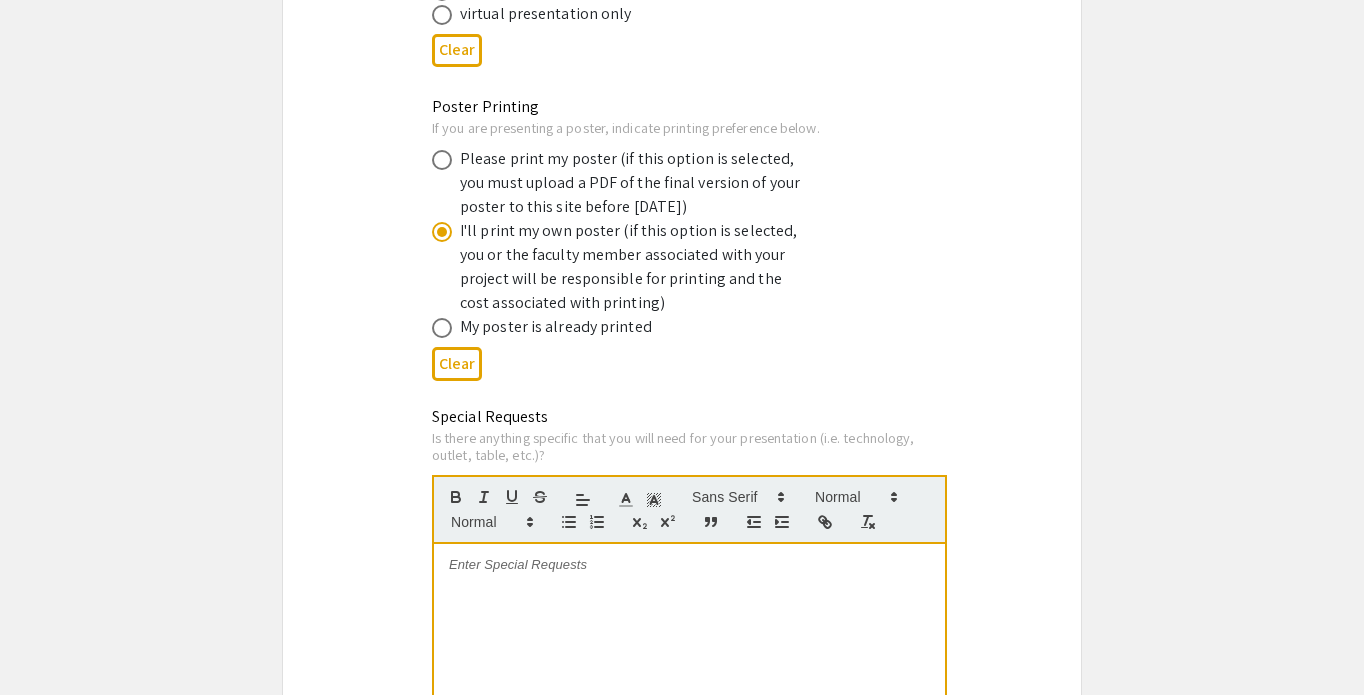 scroll, scrollTop: 3685, scrollLeft: 0, axis: vertical 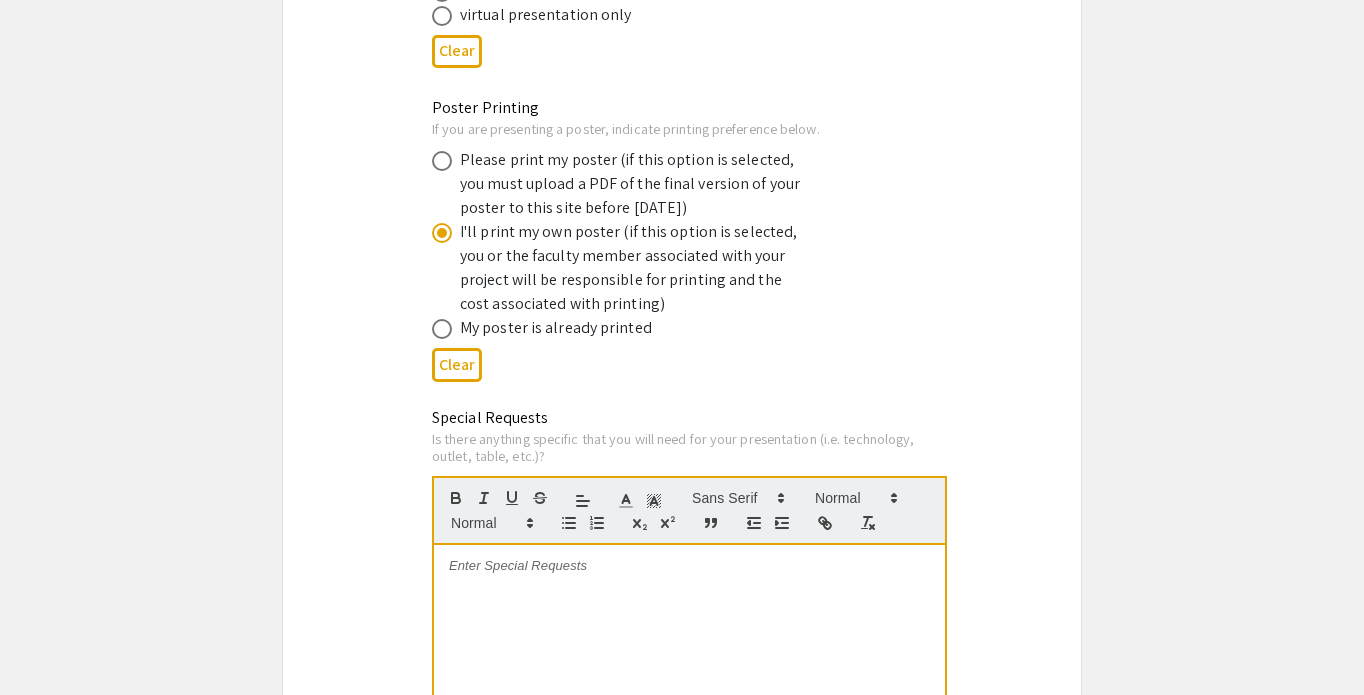 click on "Please print my poster (if this option is selected, you must upload a PDF of the final version of your poster to this site before September 16)" 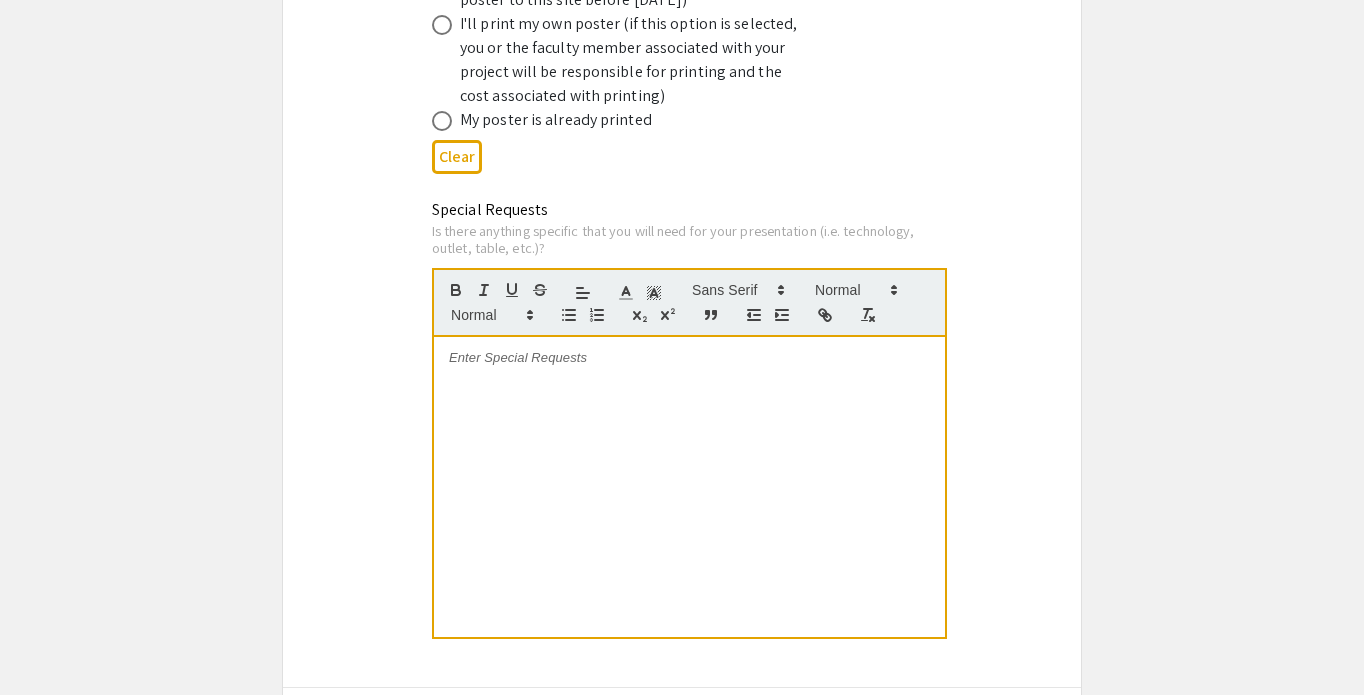 scroll, scrollTop: 3895, scrollLeft: 0, axis: vertical 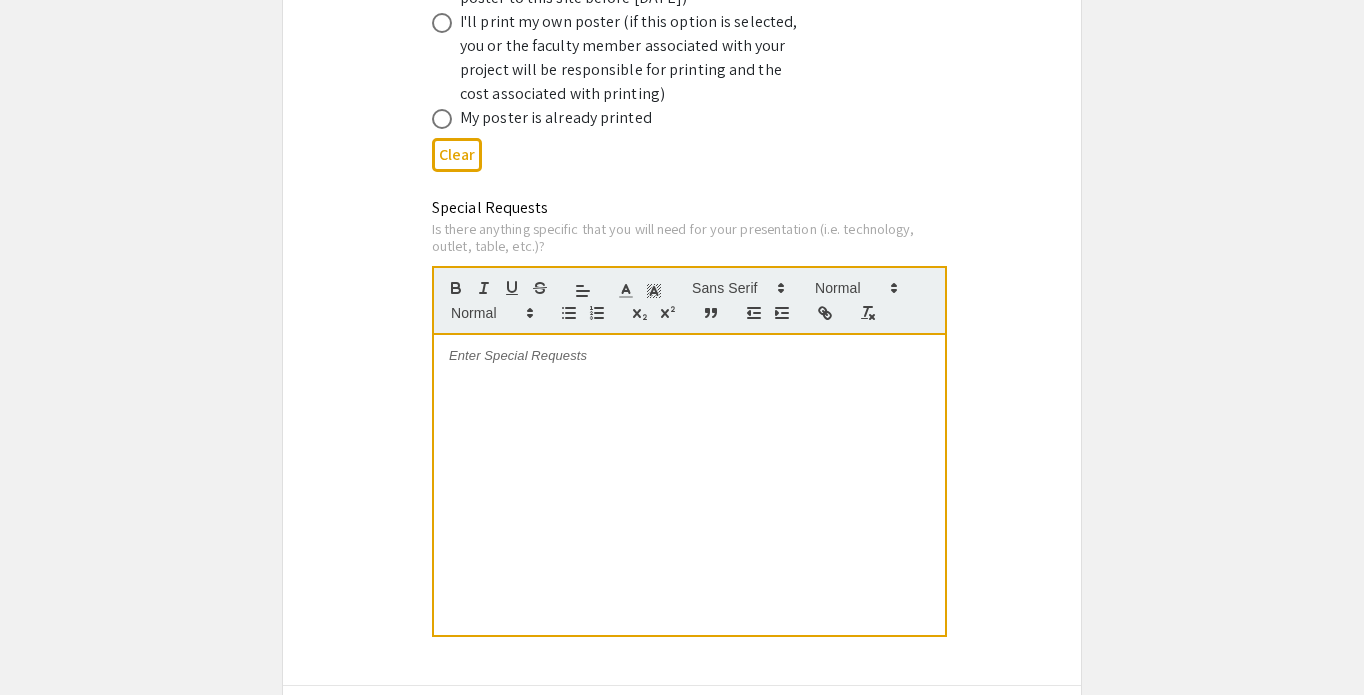 click on "Special Requests Is there anything specific that you will need for your presentation (i.e. technology, outlet, table, etc.)?                                                                                                                                                                                                                                                                                                 This field is required." 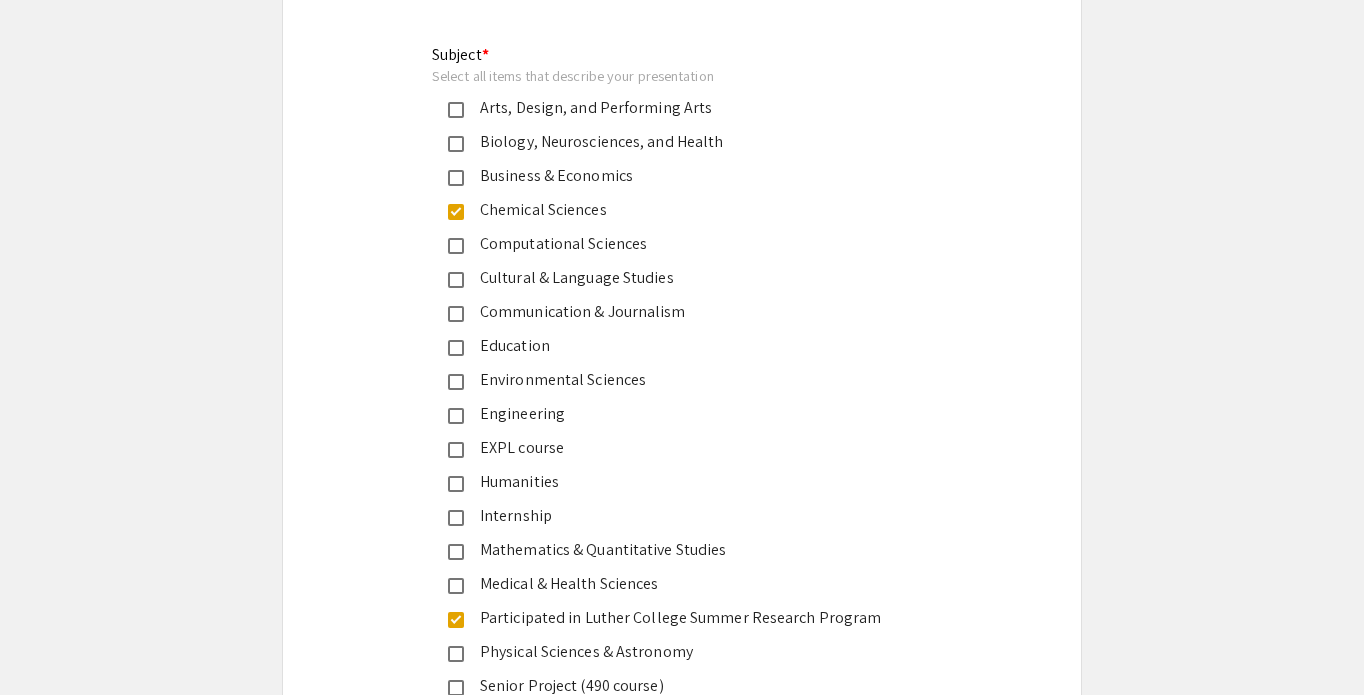 scroll, scrollTop: 2740, scrollLeft: 0, axis: vertical 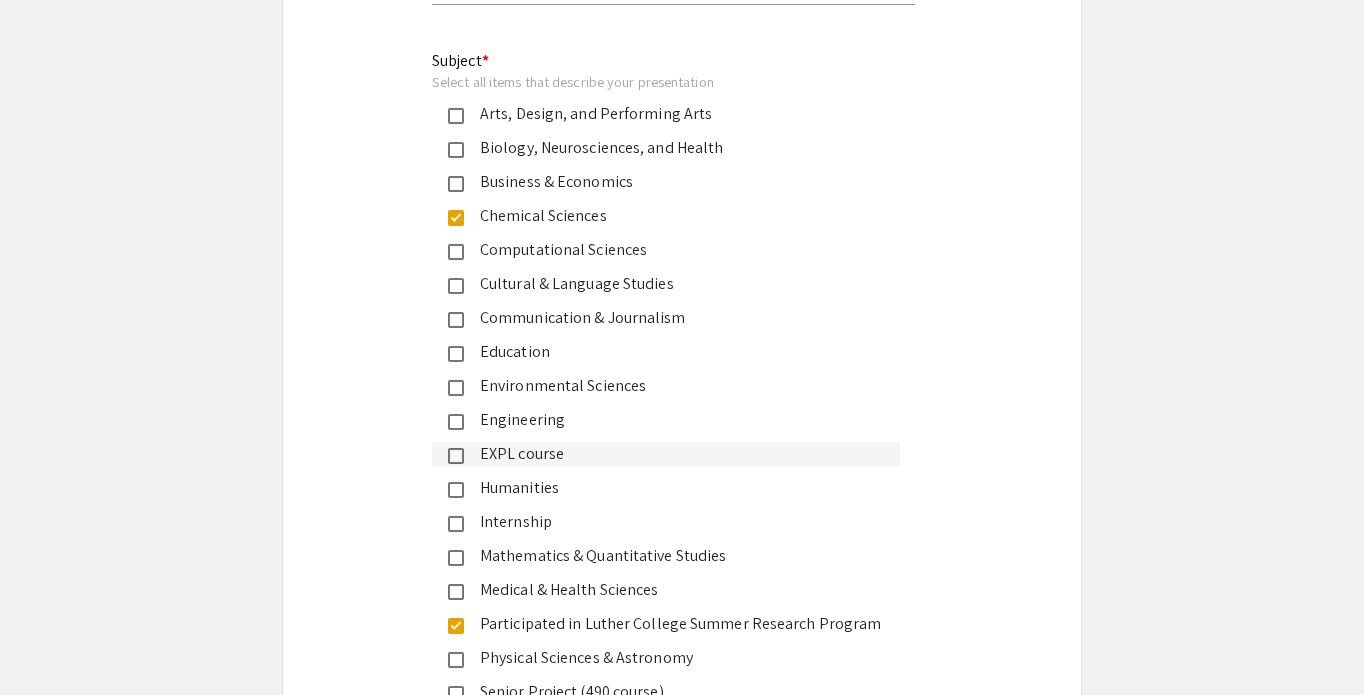 click on "EXPL course" 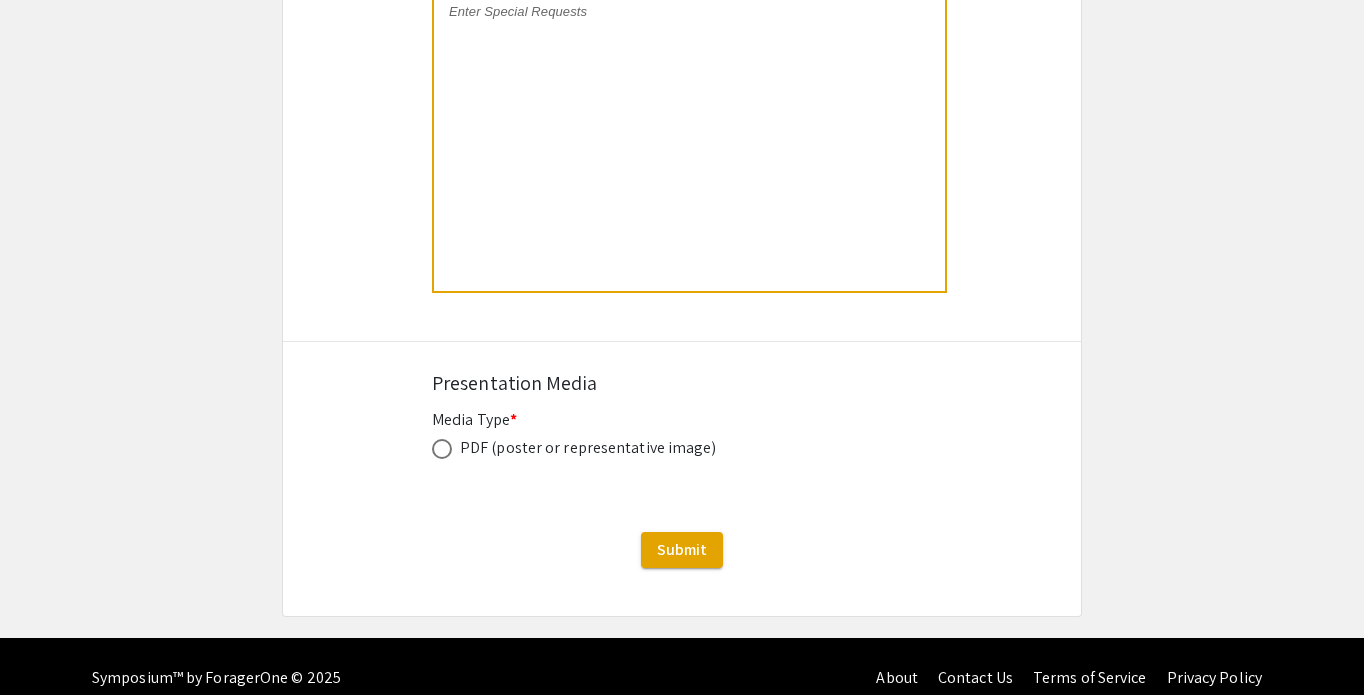 scroll, scrollTop: 4241, scrollLeft: 0, axis: vertical 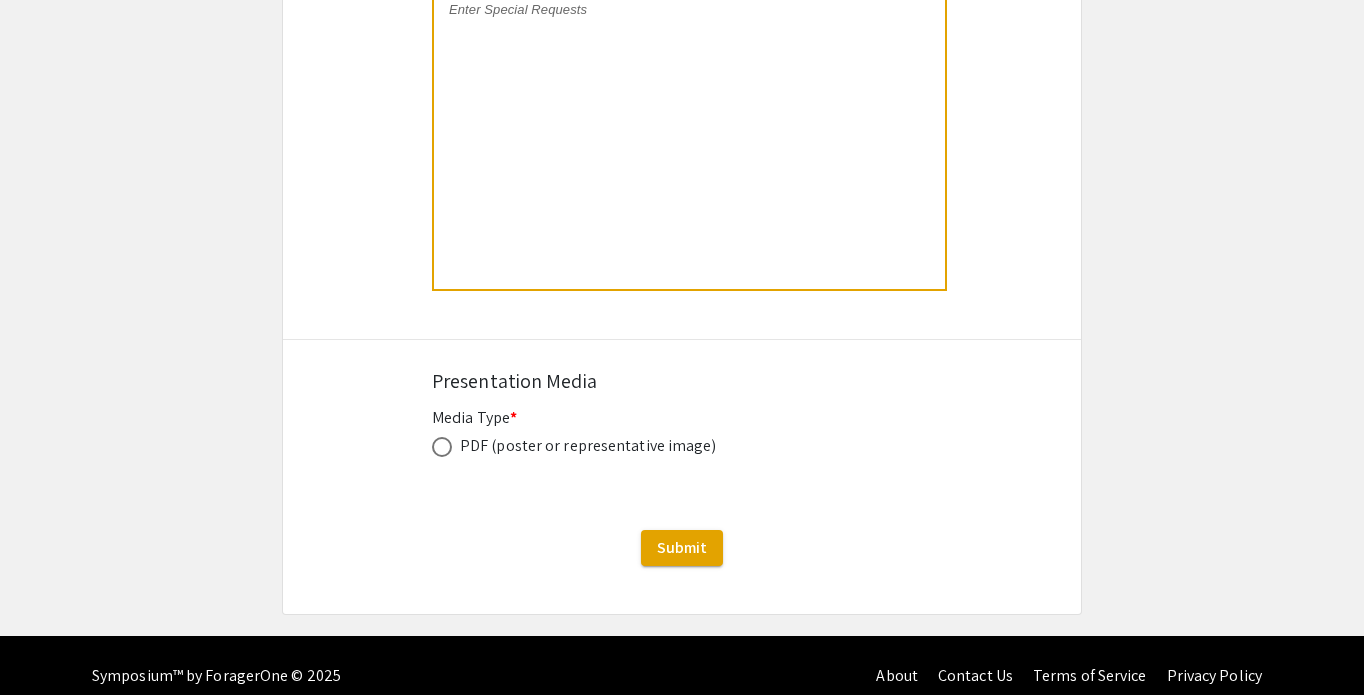 click at bounding box center [442, 447] 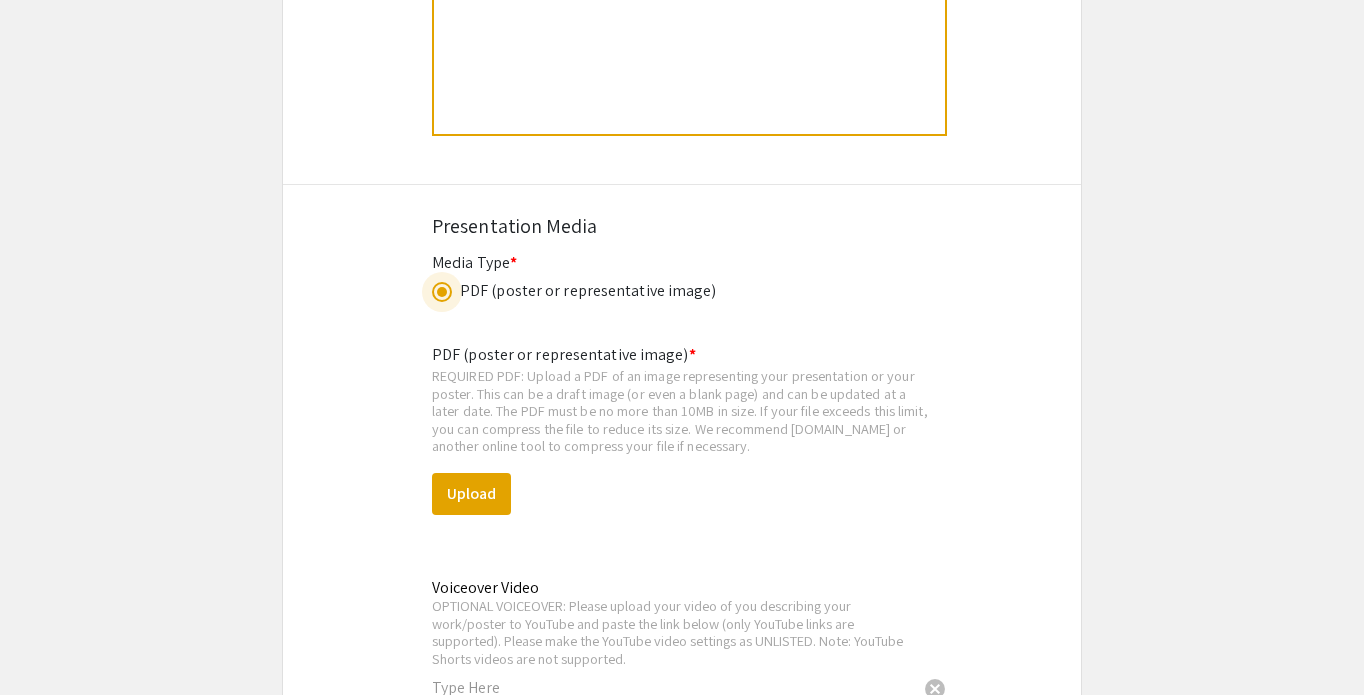 scroll, scrollTop: 4406, scrollLeft: 0, axis: vertical 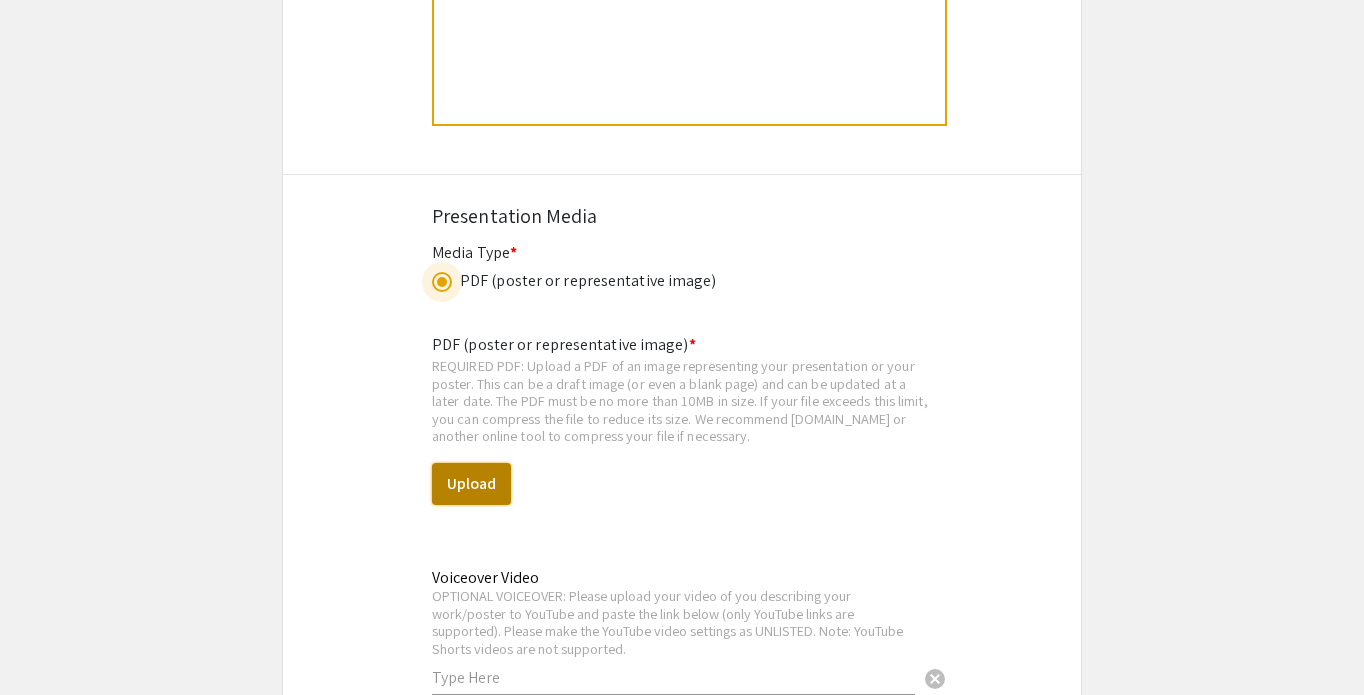 click on "Upload" at bounding box center [471, 484] 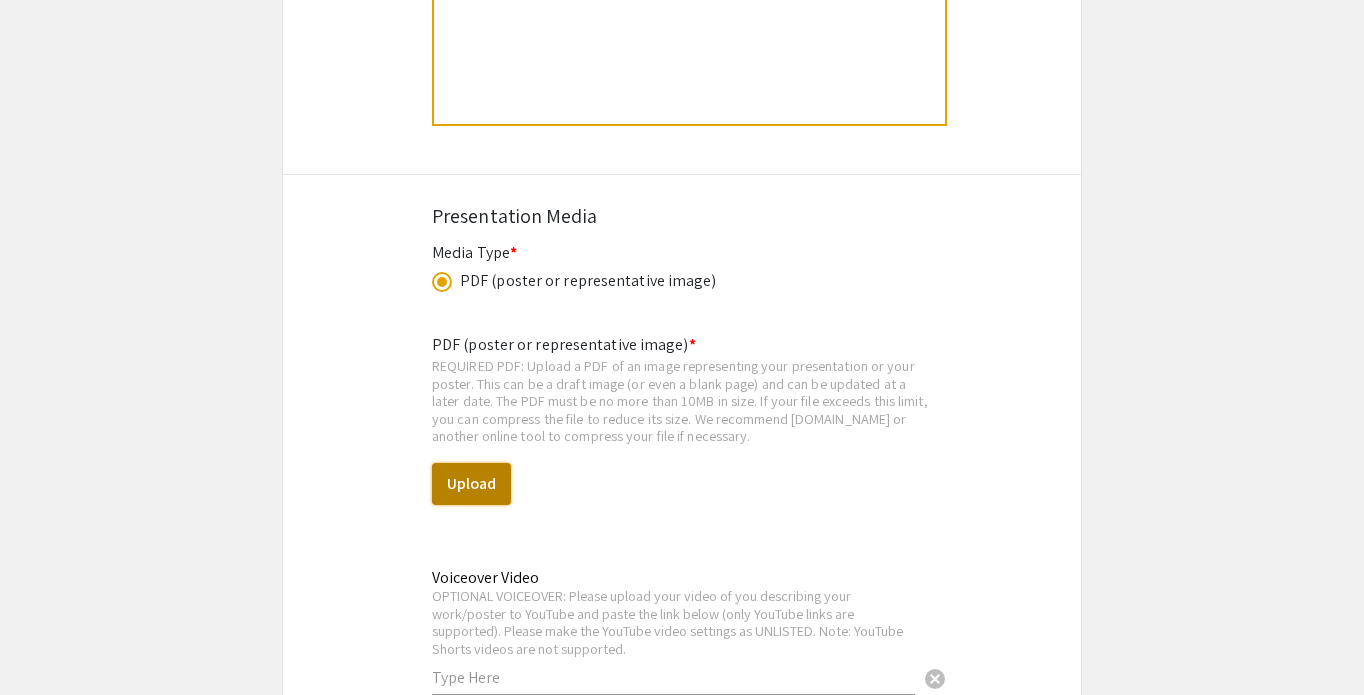 click on "Upload" at bounding box center [471, 484] 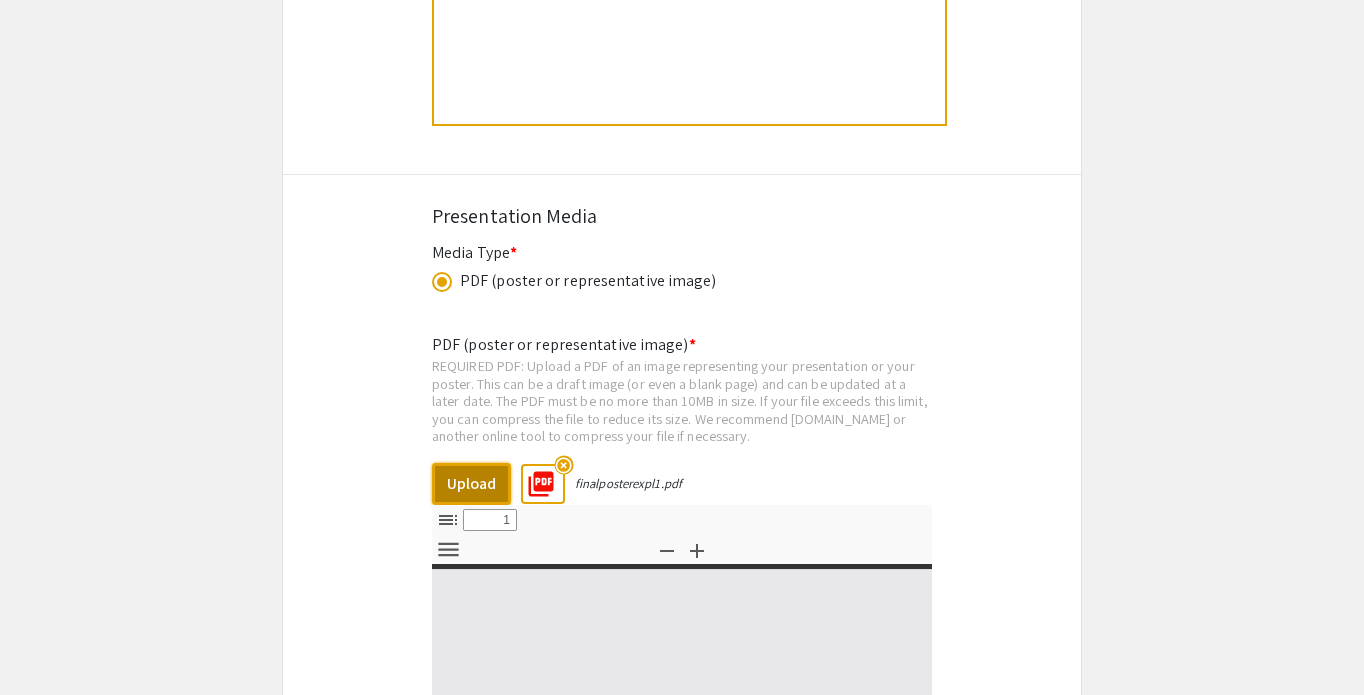 select on "custom" 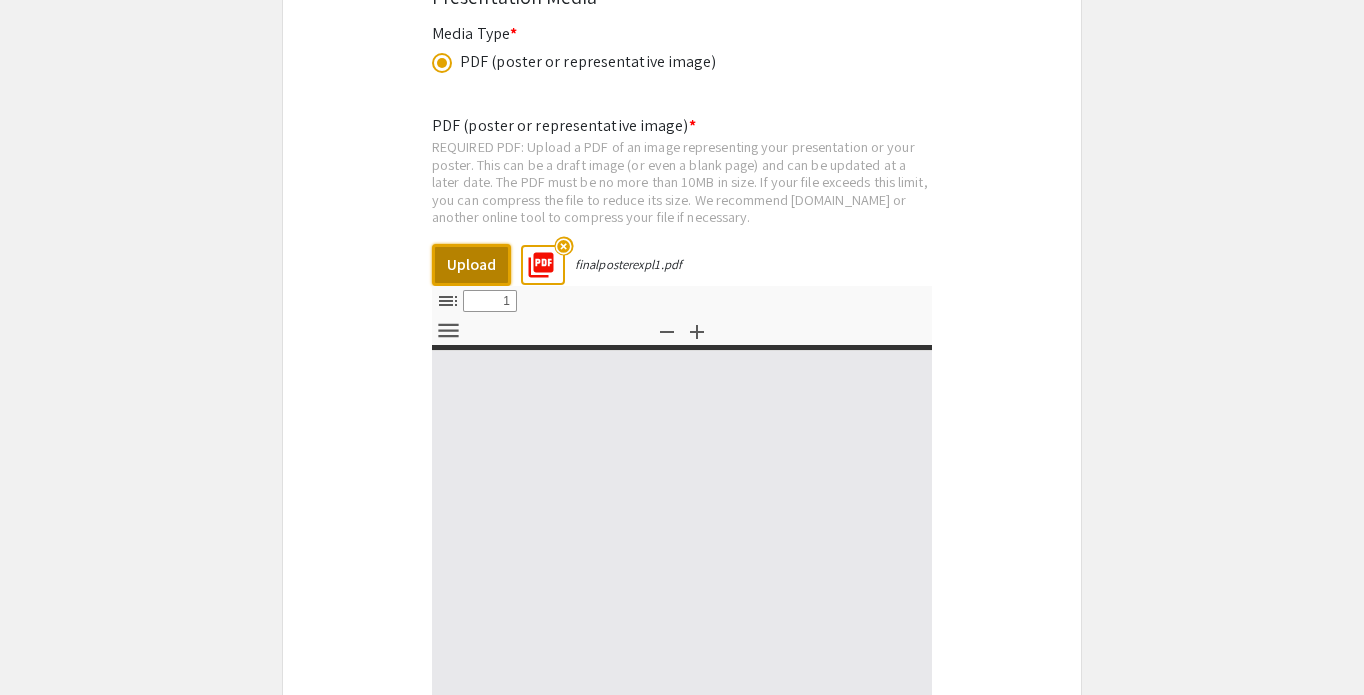 type on "0" 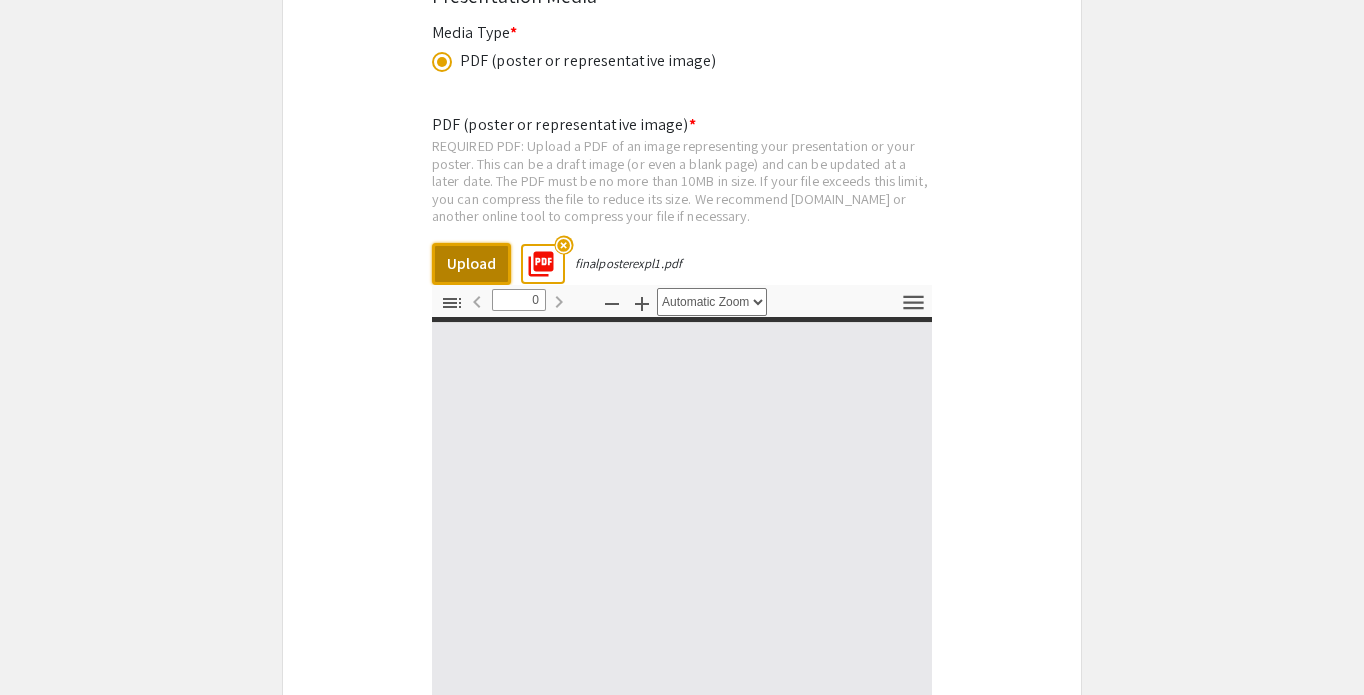 select on "custom" 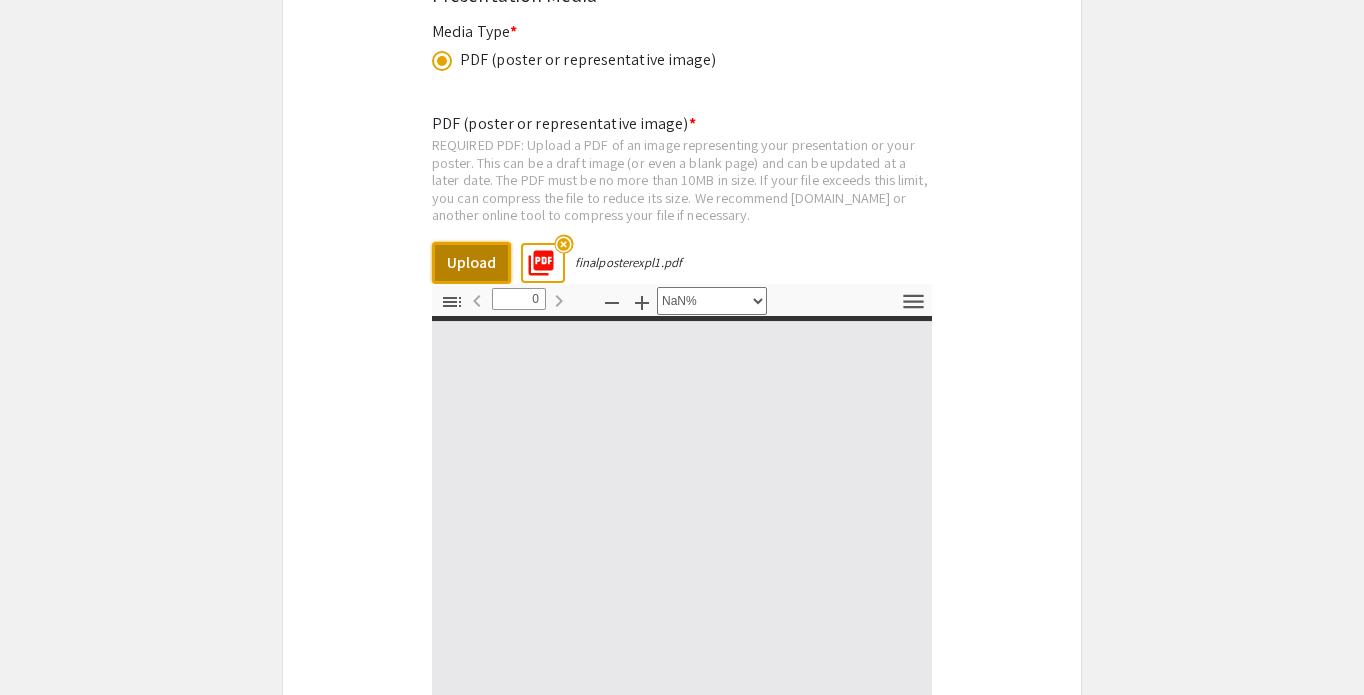 type on "1" 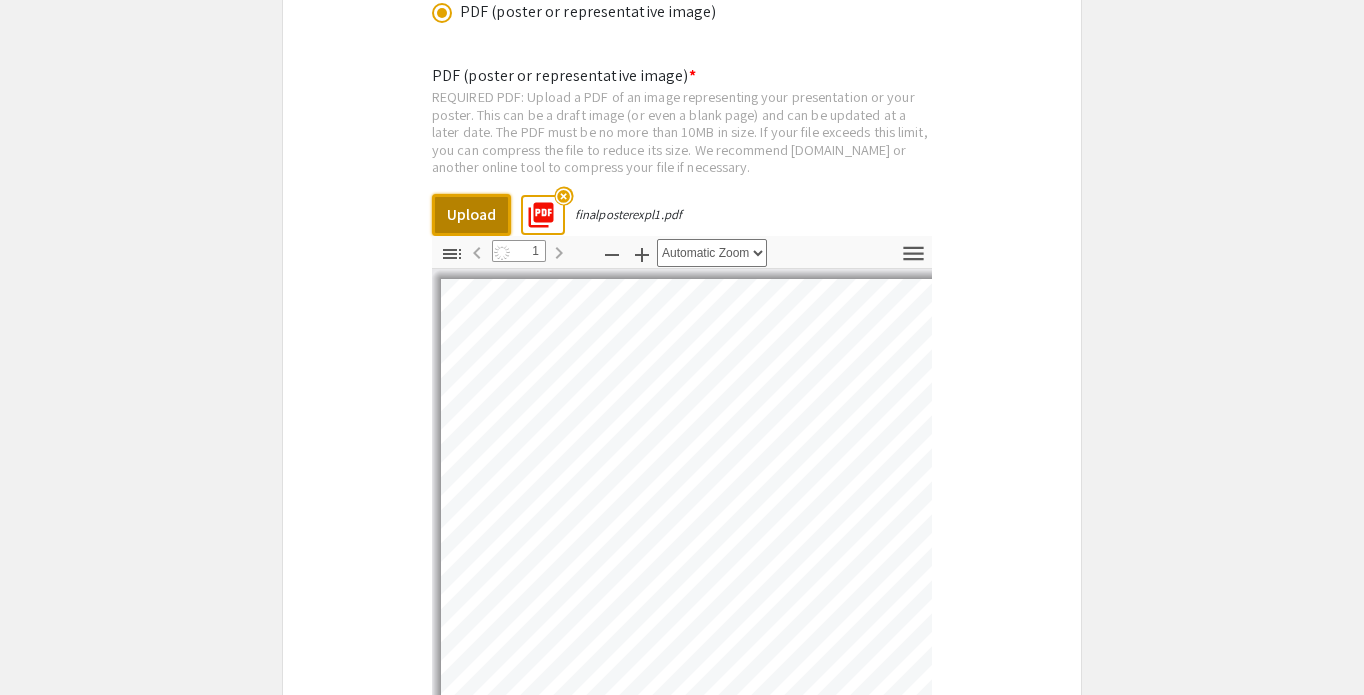 select on "auto" 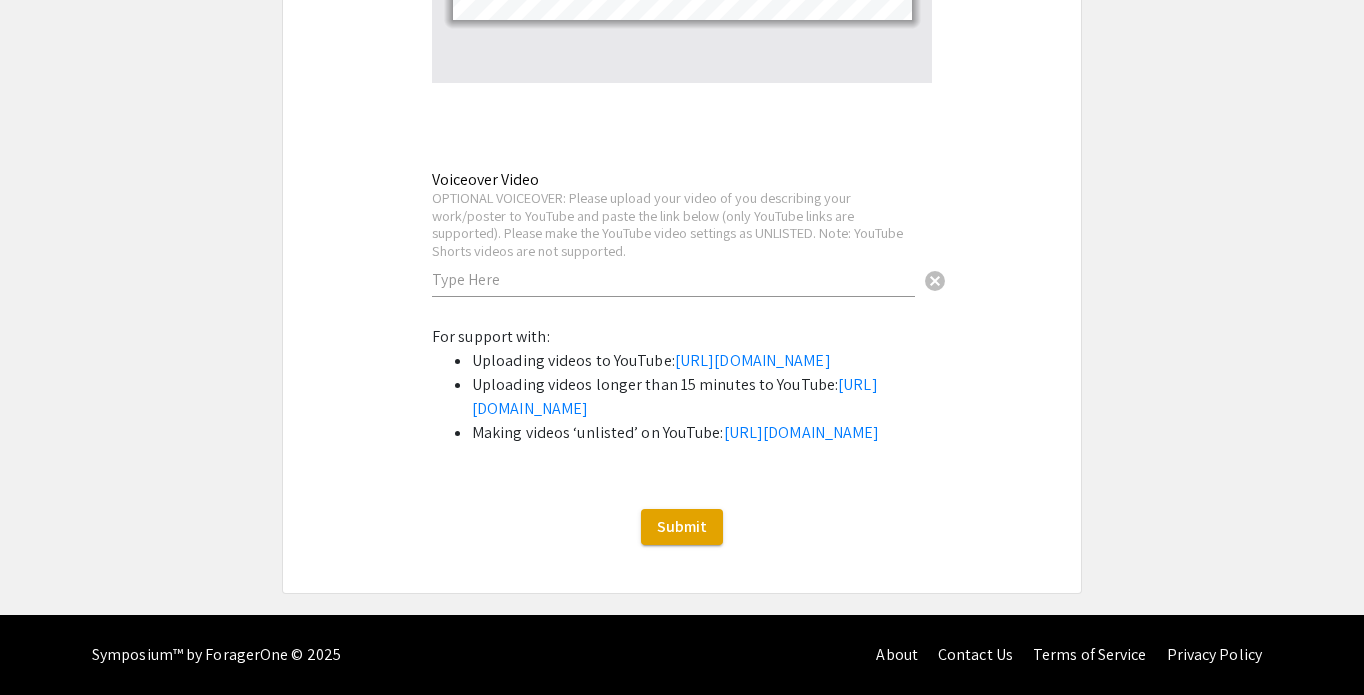 scroll, scrollTop: 5431, scrollLeft: 0, axis: vertical 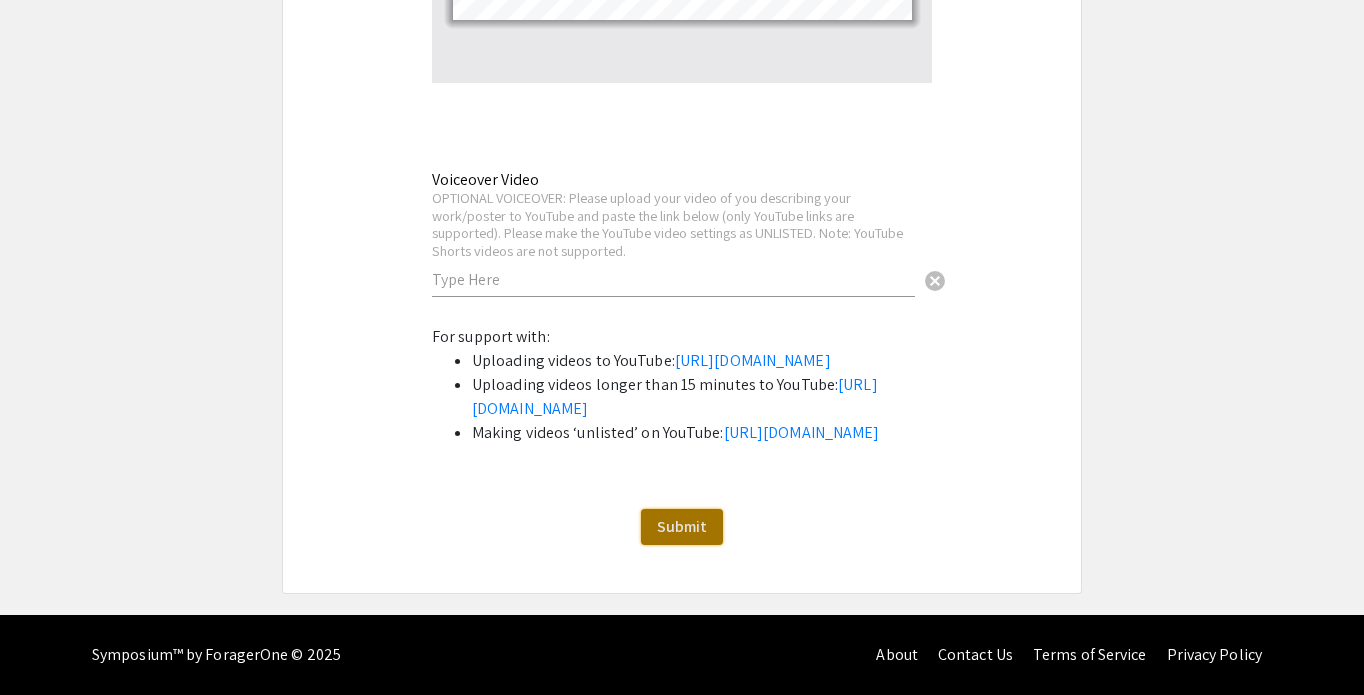 click on "Submit" 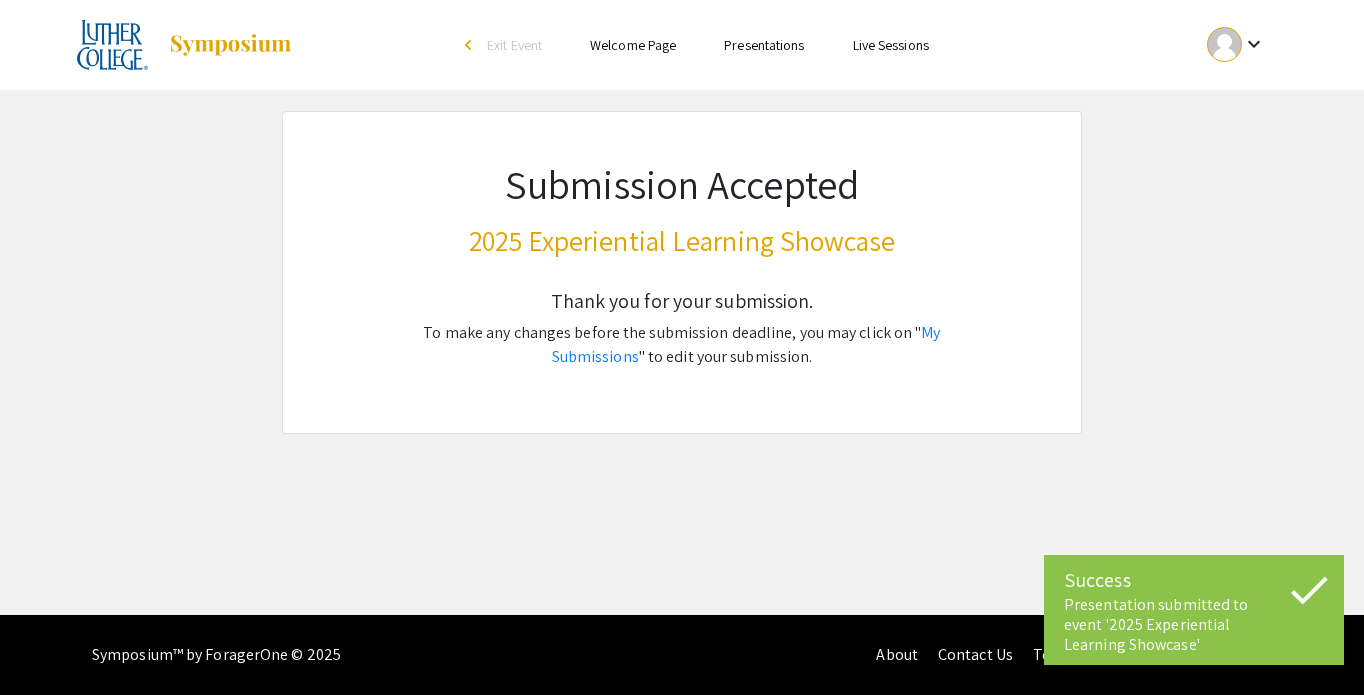 scroll, scrollTop: 0, scrollLeft: 0, axis: both 